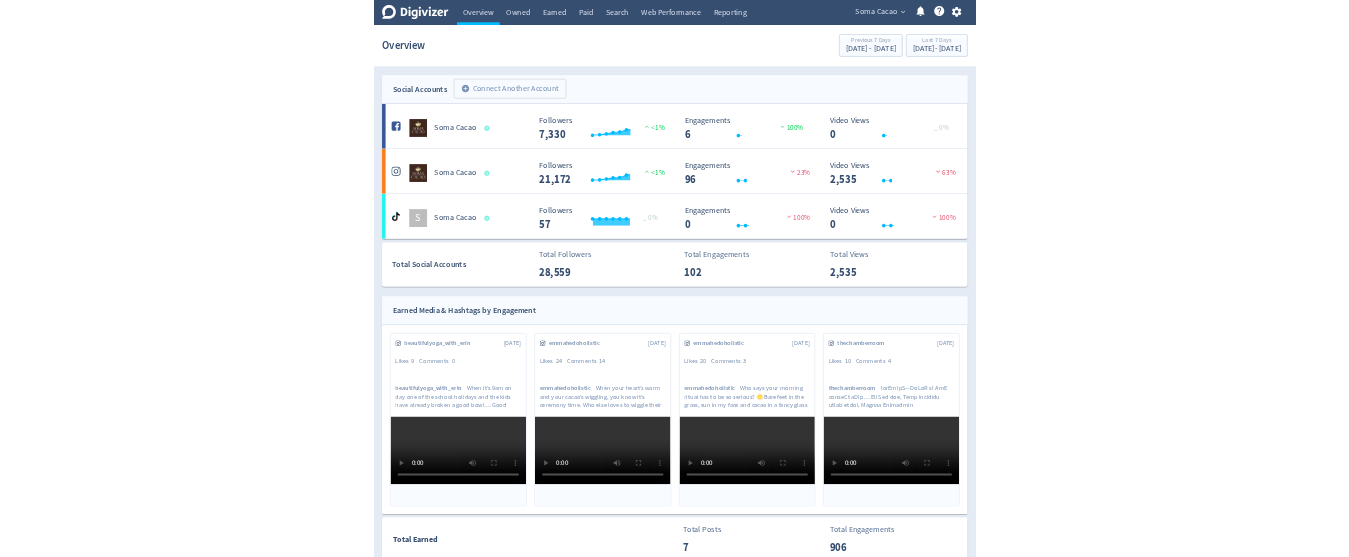 scroll, scrollTop: 0, scrollLeft: 0, axis: both 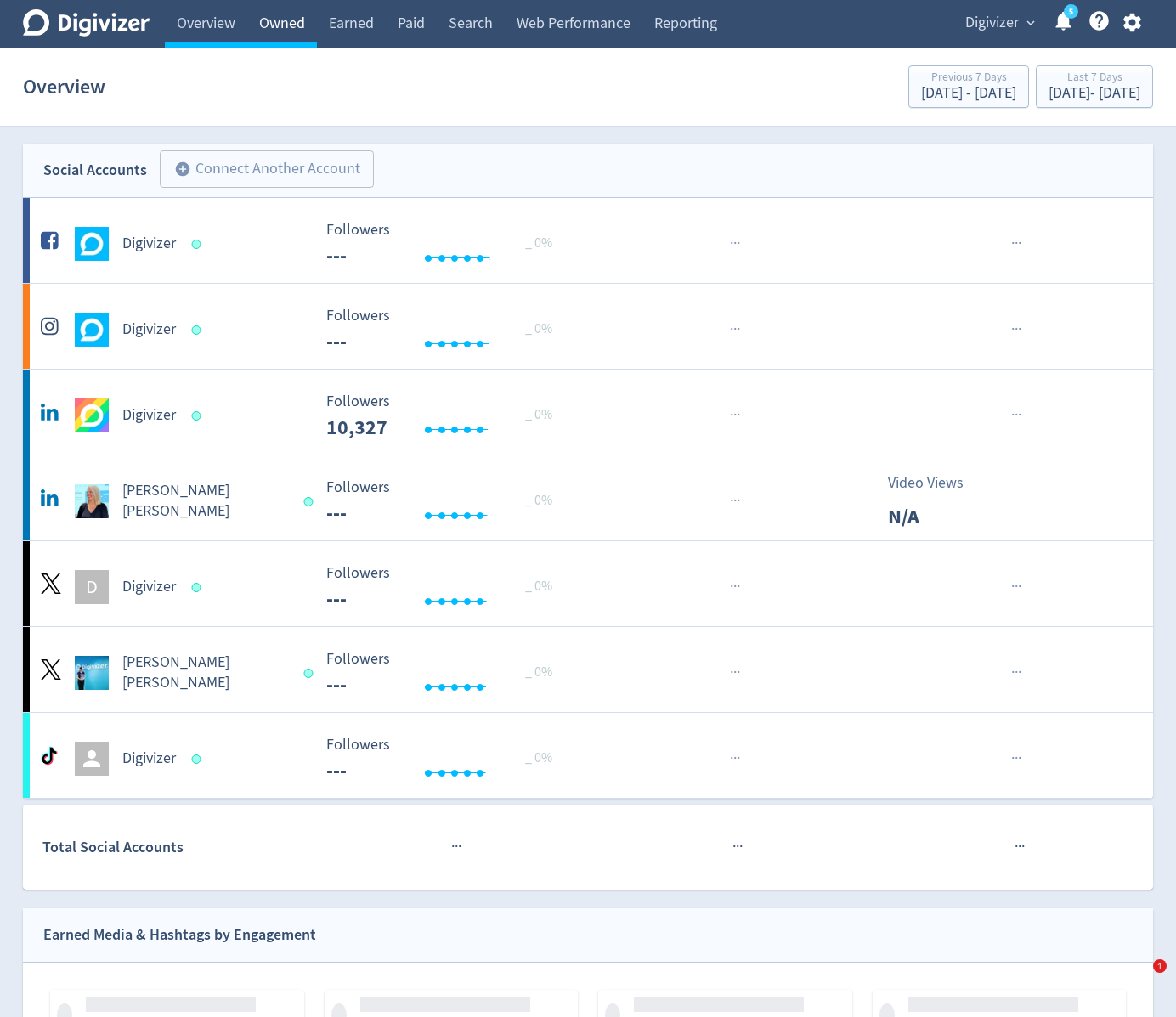 click on "Owned" at bounding box center (282, 24) 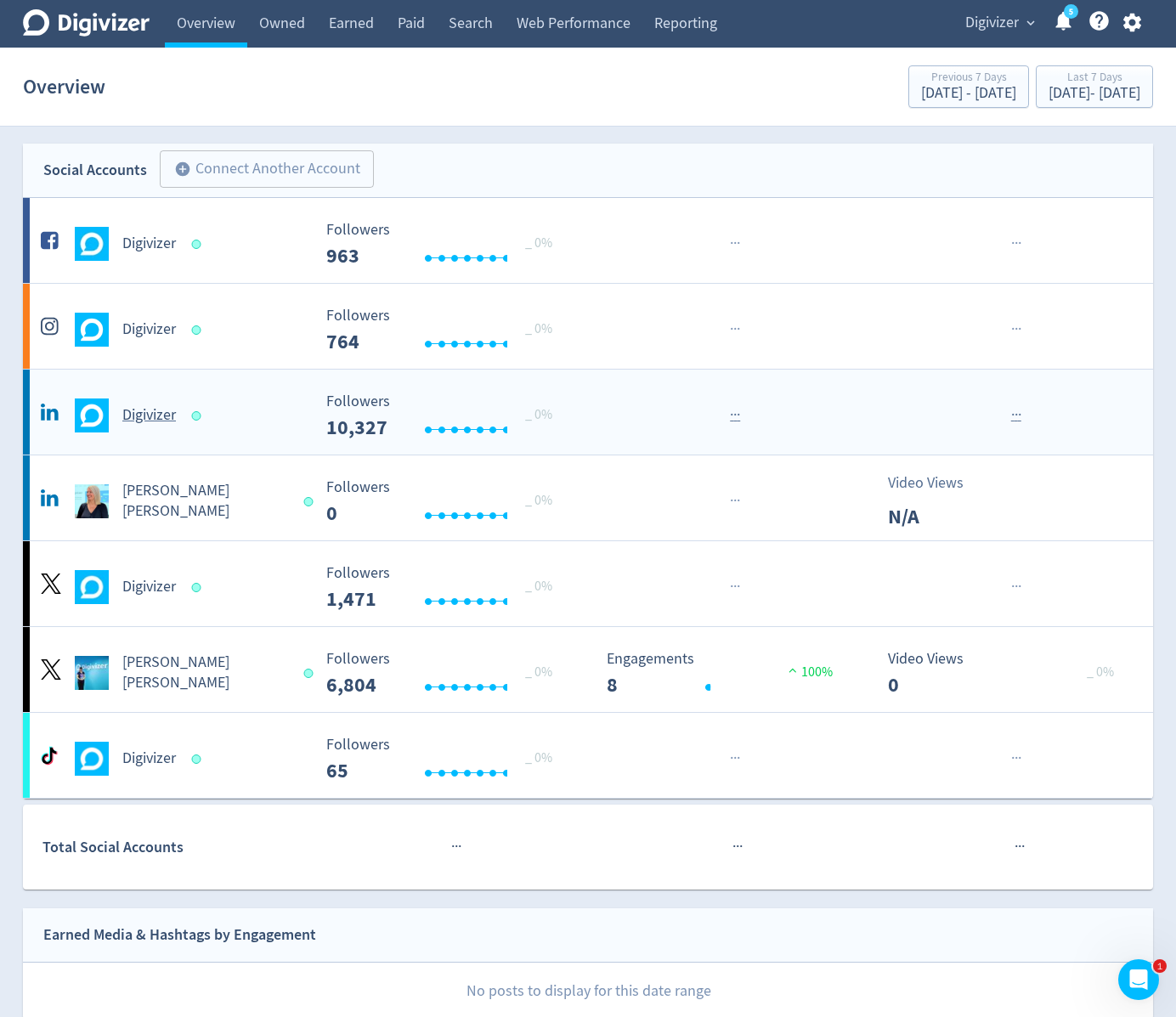 scroll, scrollTop: 0, scrollLeft: 0, axis: both 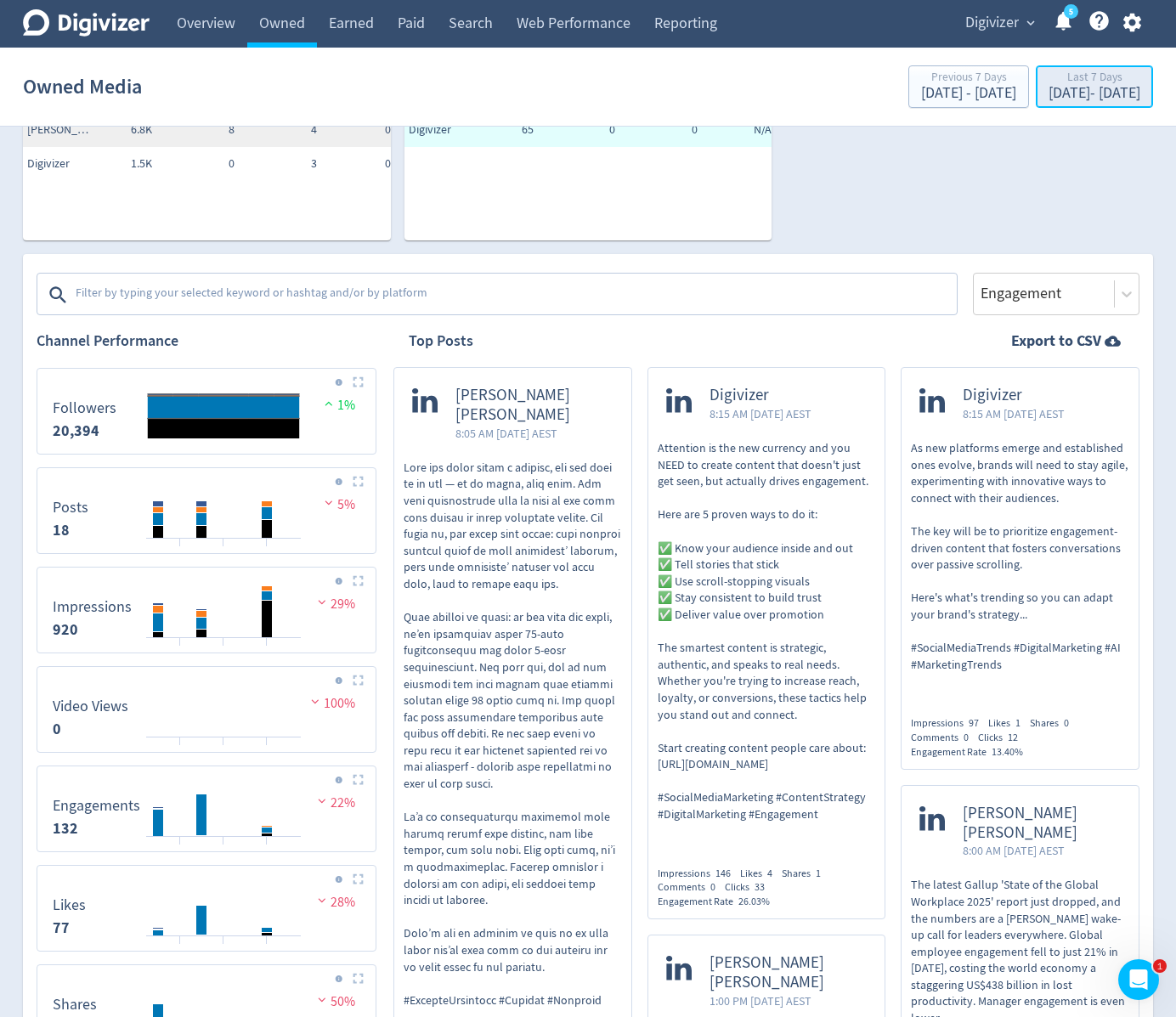 click on "[DATE]  -   [DATE]" at bounding box center (1094, 93) 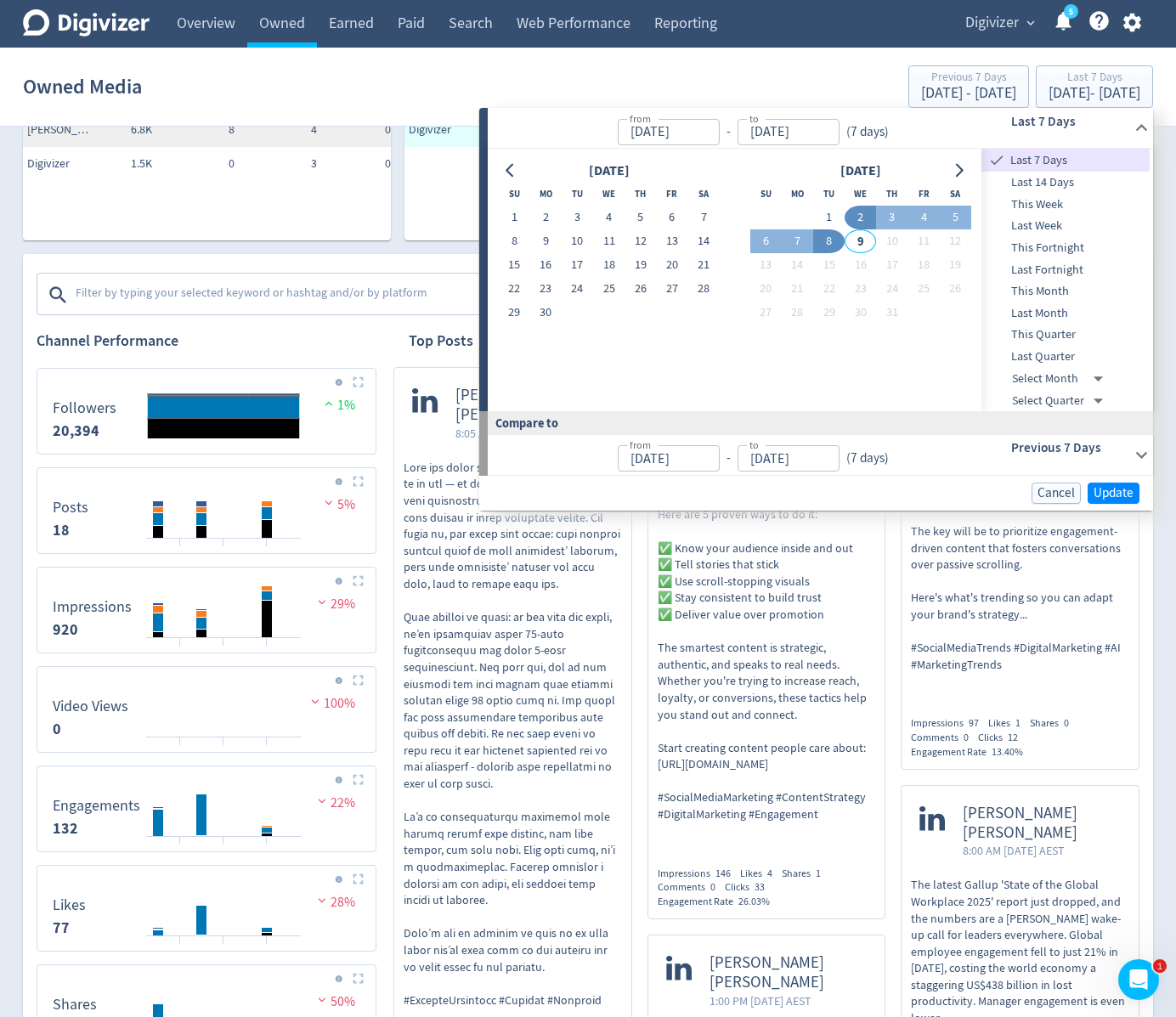 click on "Last Quarter" at bounding box center [1066, 357] 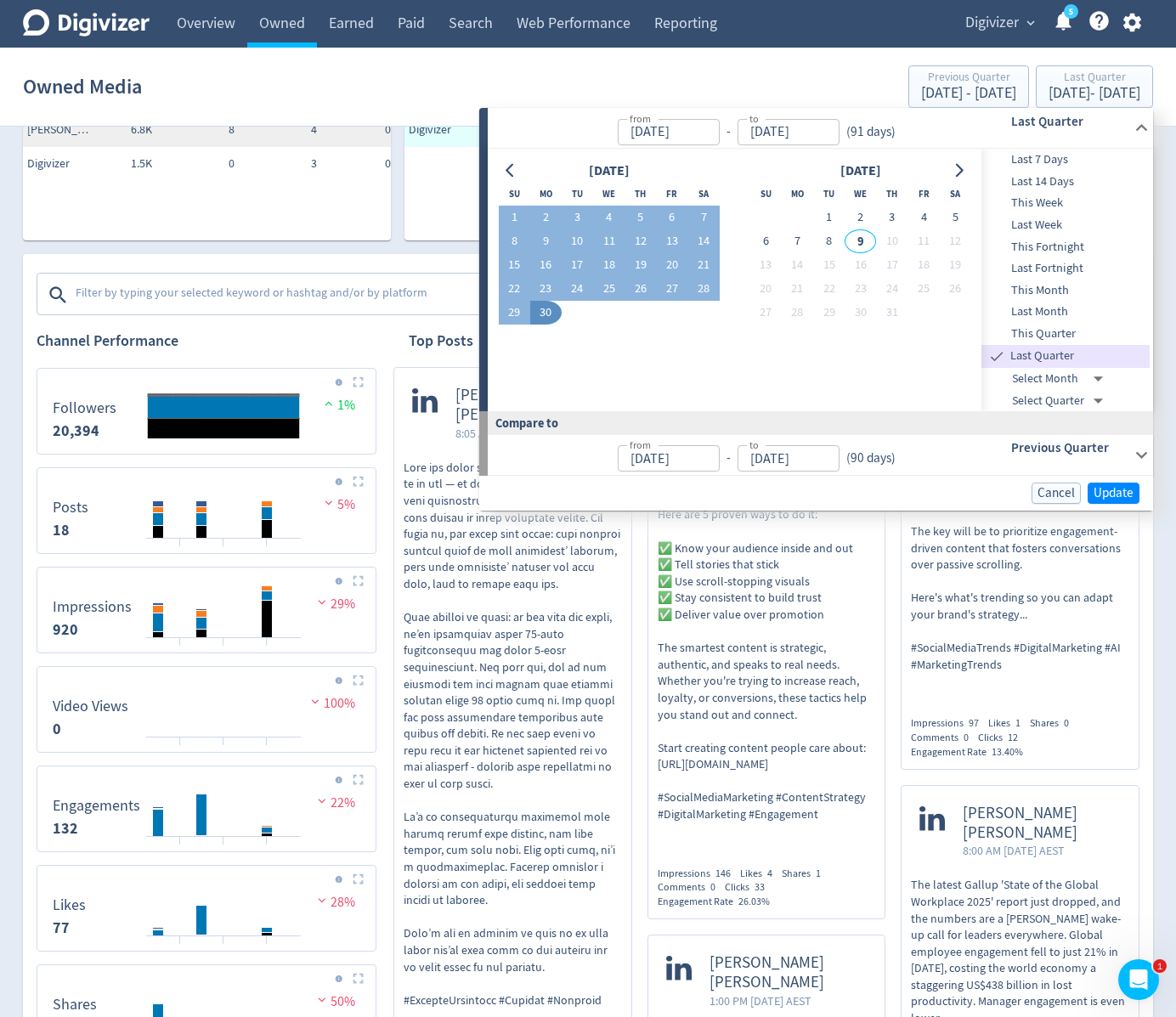 type on "[DATE]" 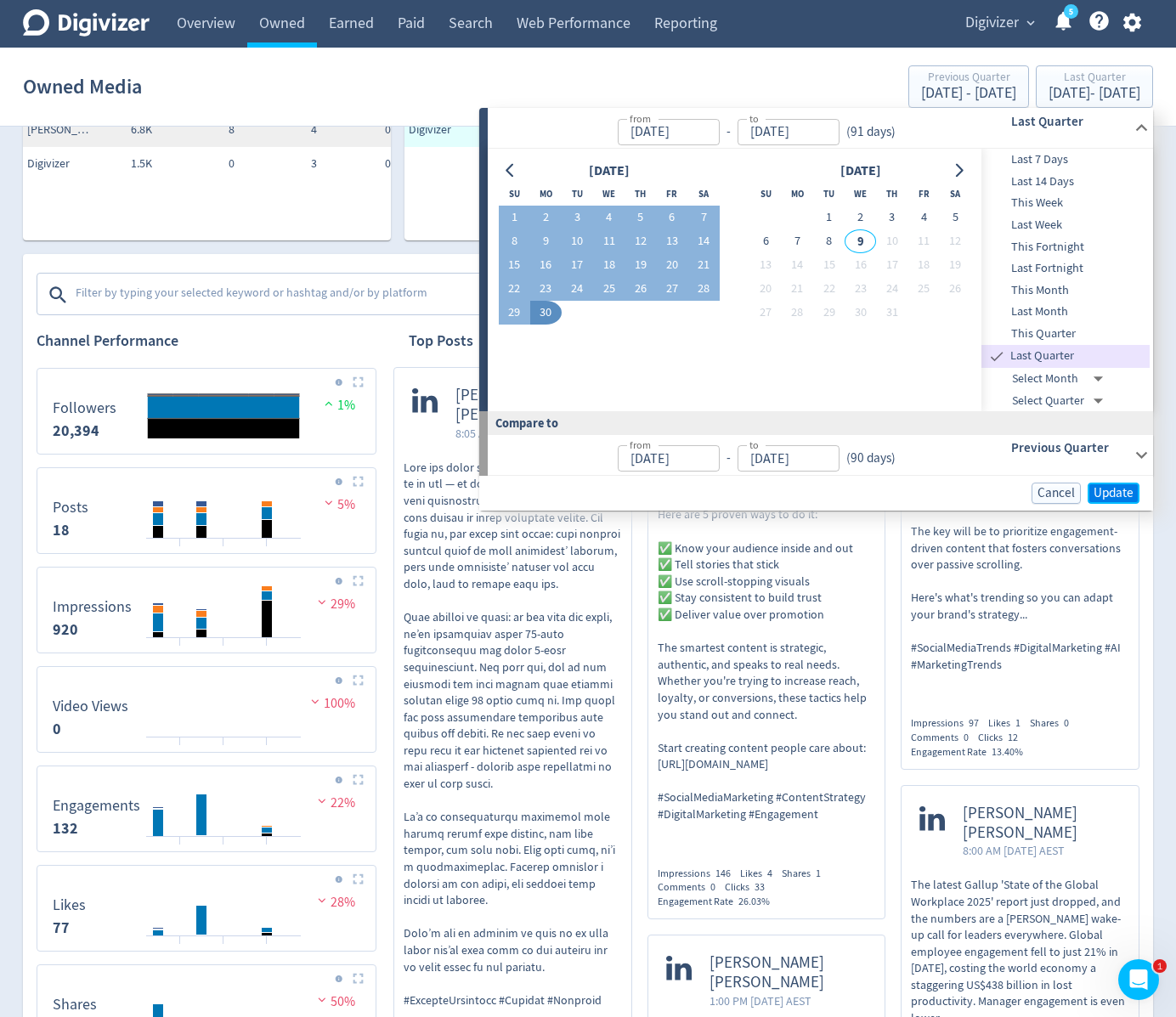 click on "Update" at bounding box center [1113, 493] 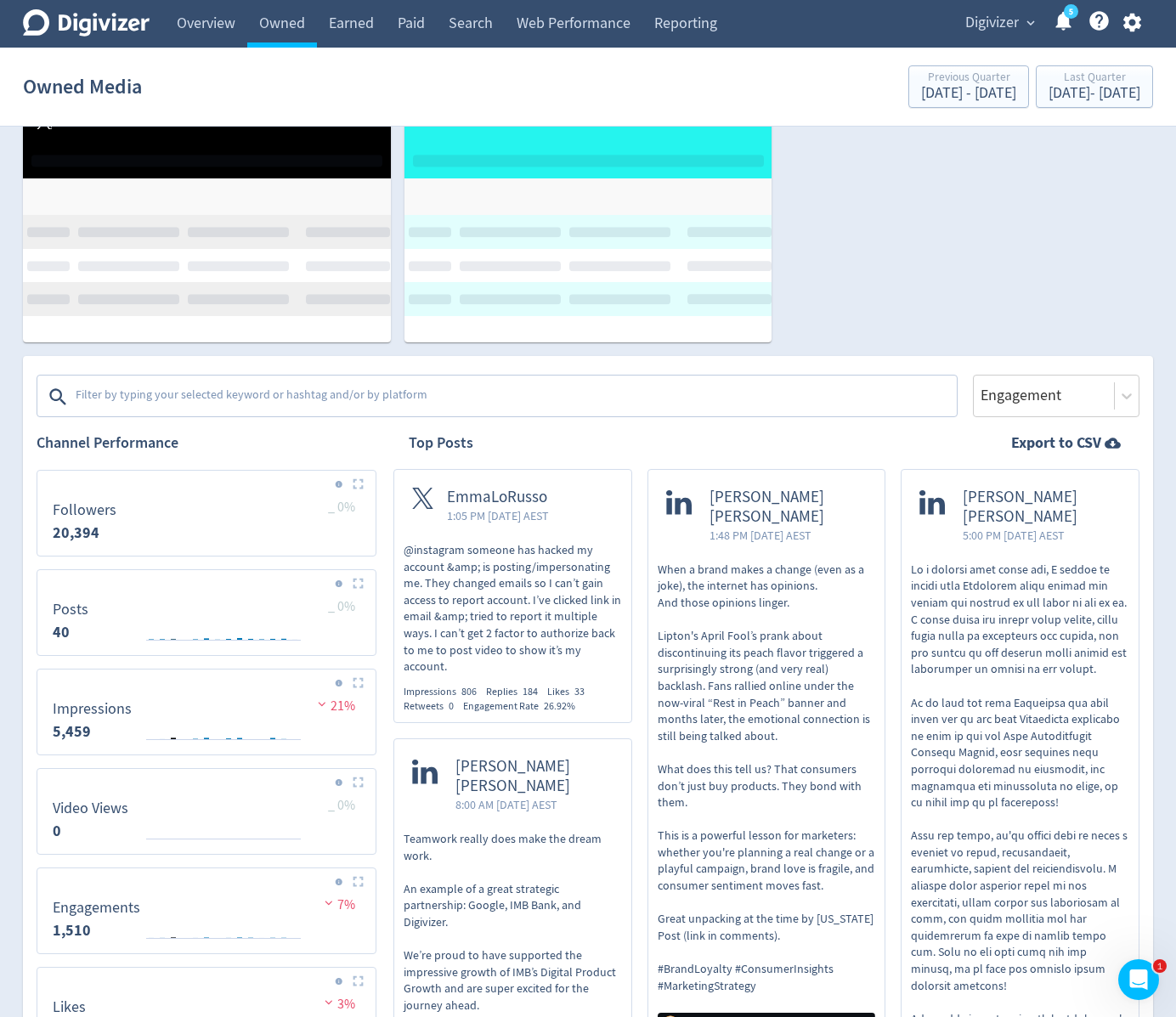 scroll, scrollTop: 408, scrollLeft: 0, axis: vertical 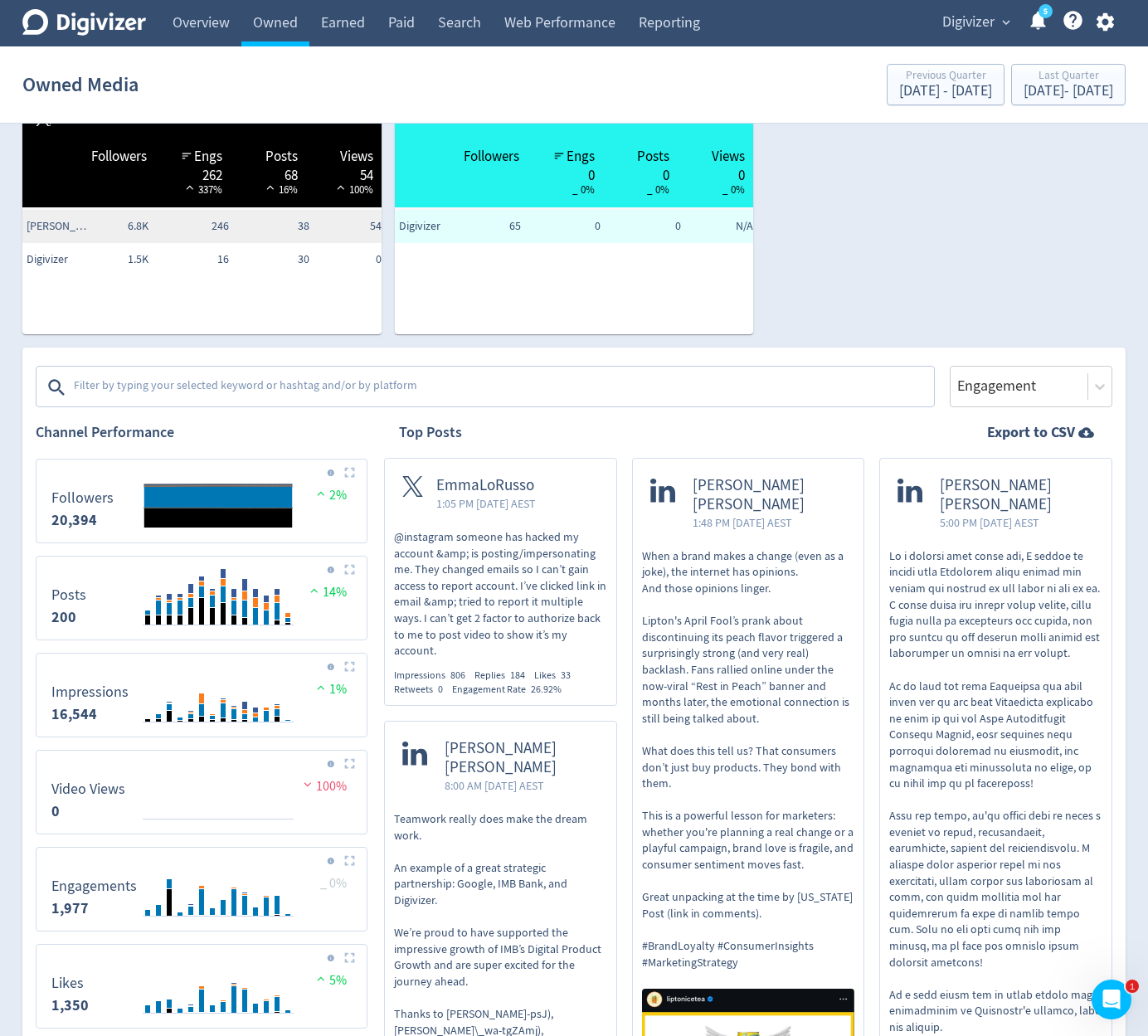 click on "Facebook Followers Engs 56 6% Posts 31 24% Views 0 100% Digivizer 963 56 31 0 Instagram Followers Engs 116 28% Posts 29 21% Views 0  _ 0% Digivizer 764 116 29 0 LinkedIn Followers Engs 1.5K 13% Posts 72 20% Views 0  _ 0% Emma Lo Russo N/A 948 36 0 Digivizer 10K 582 36 0 Twitter Followers Engs 262 337% Posts 68 16% Views 54 100% Emma Lo Russo 6.8K 246 38 54 Digivizer 1.5K 16 30 0 TikTok Followers Engs 0  _ 0% Posts 0  _ 0% Views 0  _ 0% Digivizer 65 0 0 N/A" at bounding box center [567, 80] 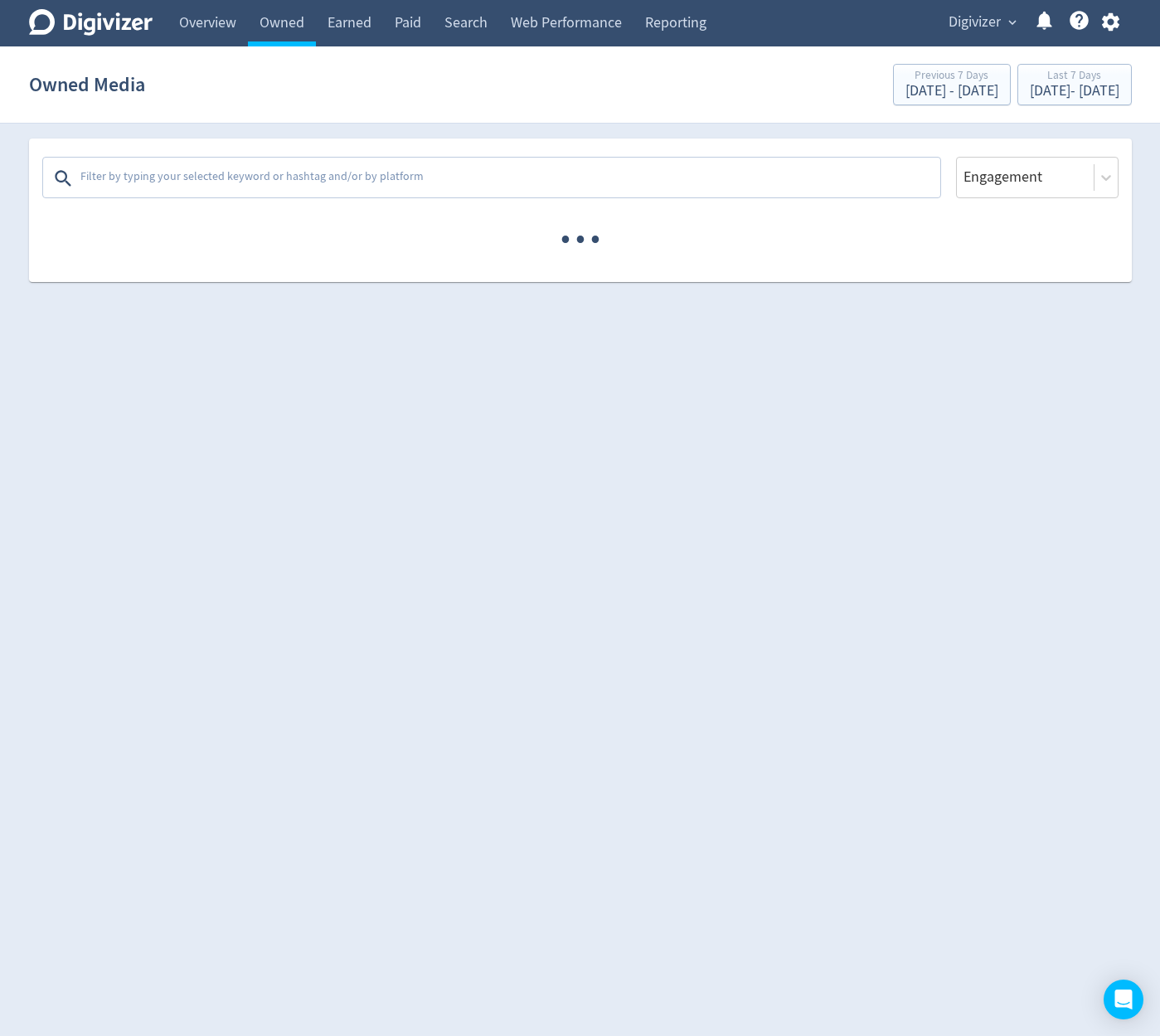 scroll, scrollTop: 0, scrollLeft: 0, axis: both 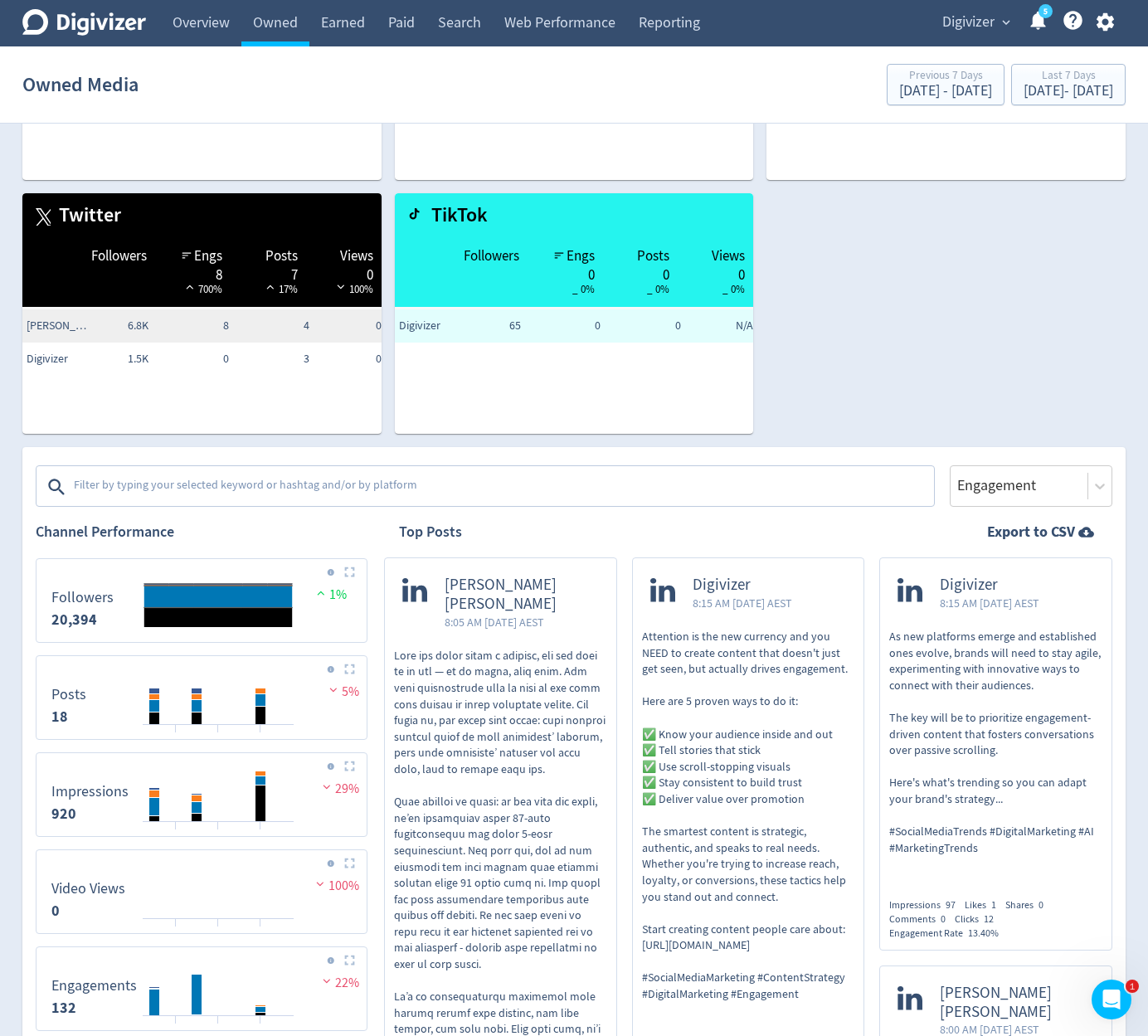 click on "Facebook Followers Engs 2 60% Posts 2 33% Views 0  _ 0% Digivizer 963 2 2 0 Instagram Followers Engs 5 44% Posts 3  _ 0% Views 0  _ 0% Digivizer 764 5 3 0 LinkedIn Followers Engs 117 25% Posts 6 14% Views 0  _ 0% Emma Lo Russo N/A 63 3 0 Digivizer 10K 54 3 0 Twitter Followers Engs 8 700% Posts 7 17% Views 0 100% Emma Lo Russo 6.8K 8 4 0 Digivizer 1.5K 0 3 0 TikTok Followers Engs 0  _ 0% Posts 0  _ 0% Views 0  _ 0% Digivizer 65 0 0 N/A" at bounding box center (567, 180) 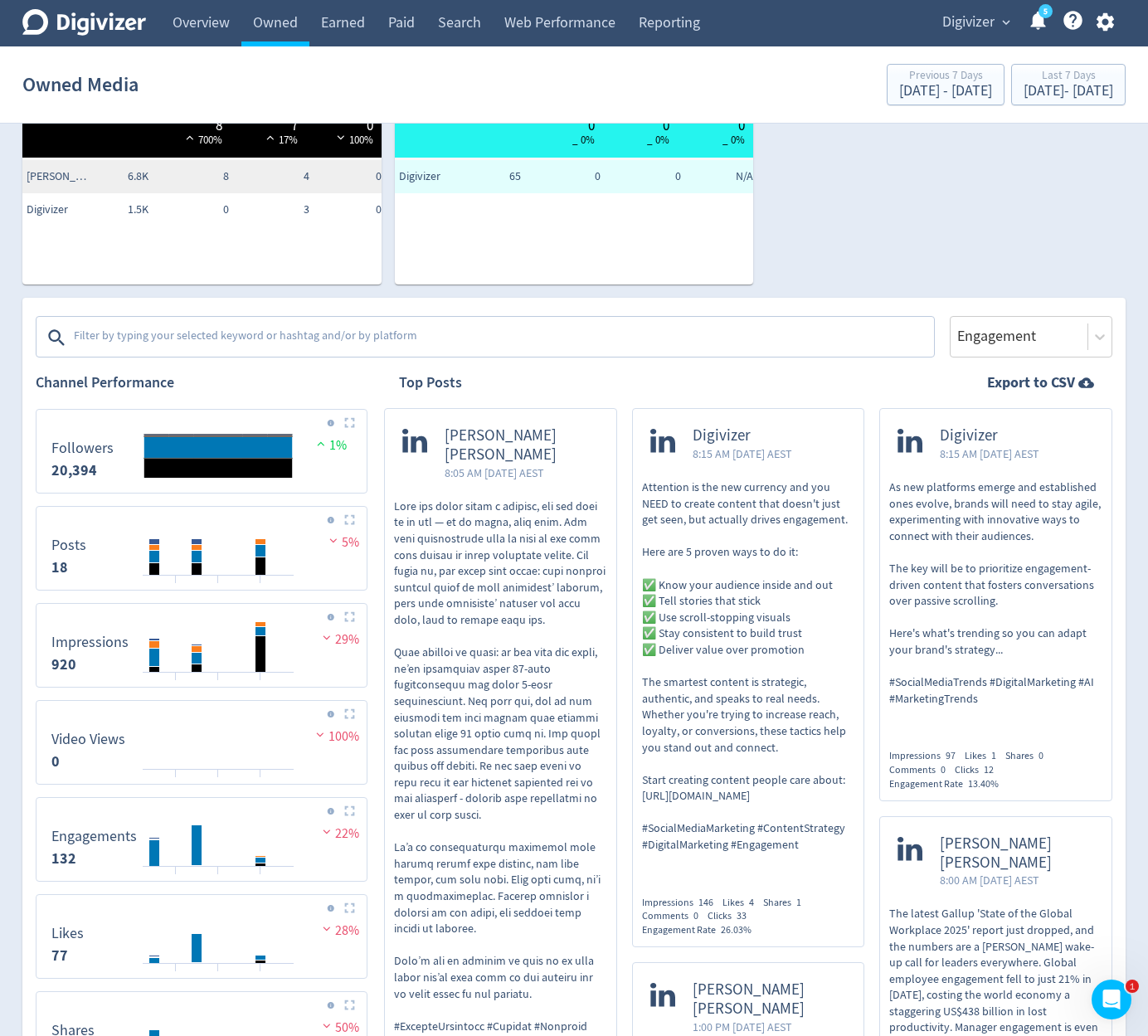 scroll, scrollTop: 299, scrollLeft: 0, axis: vertical 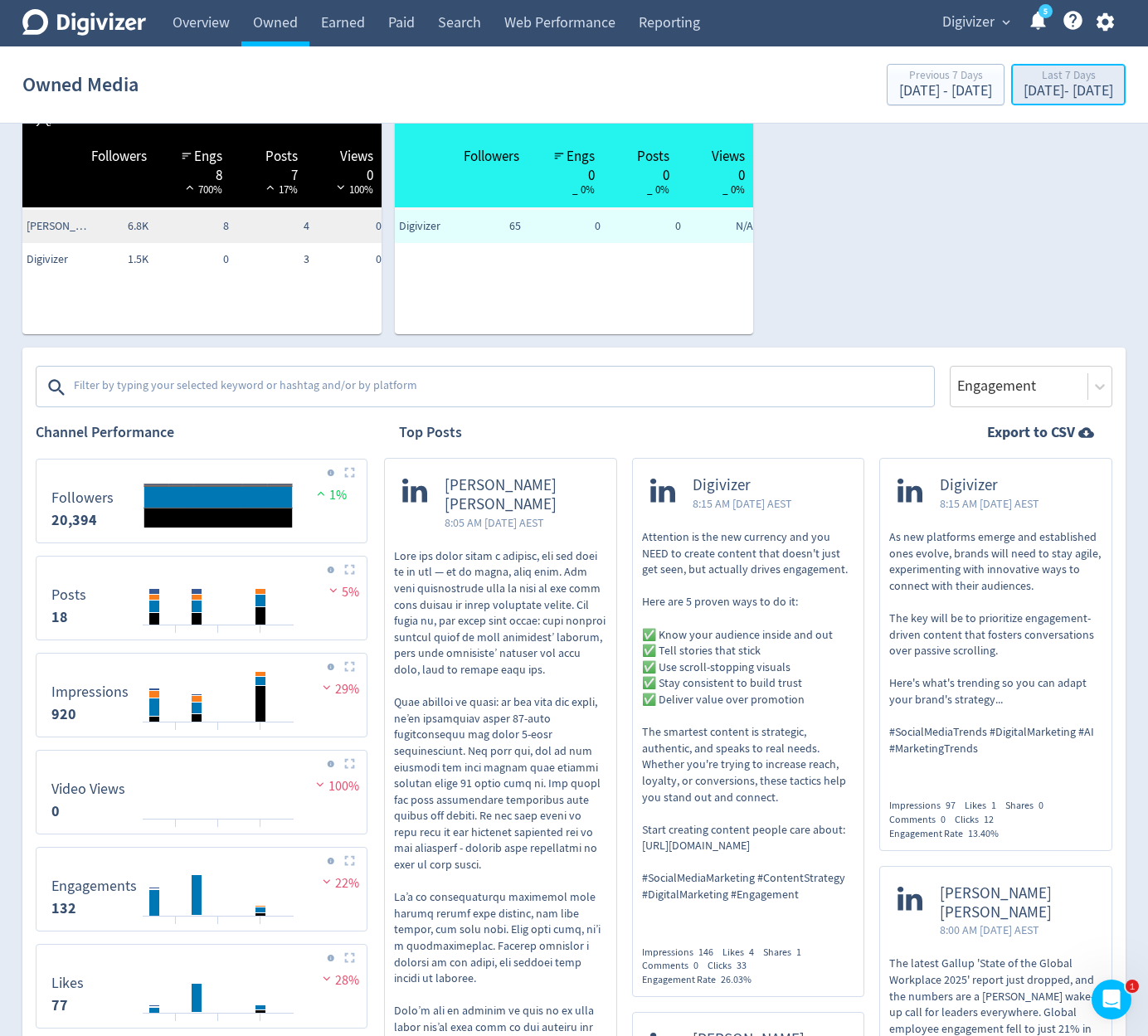click on "[DATE]  -   [DATE]" at bounding box center (1068, 91) 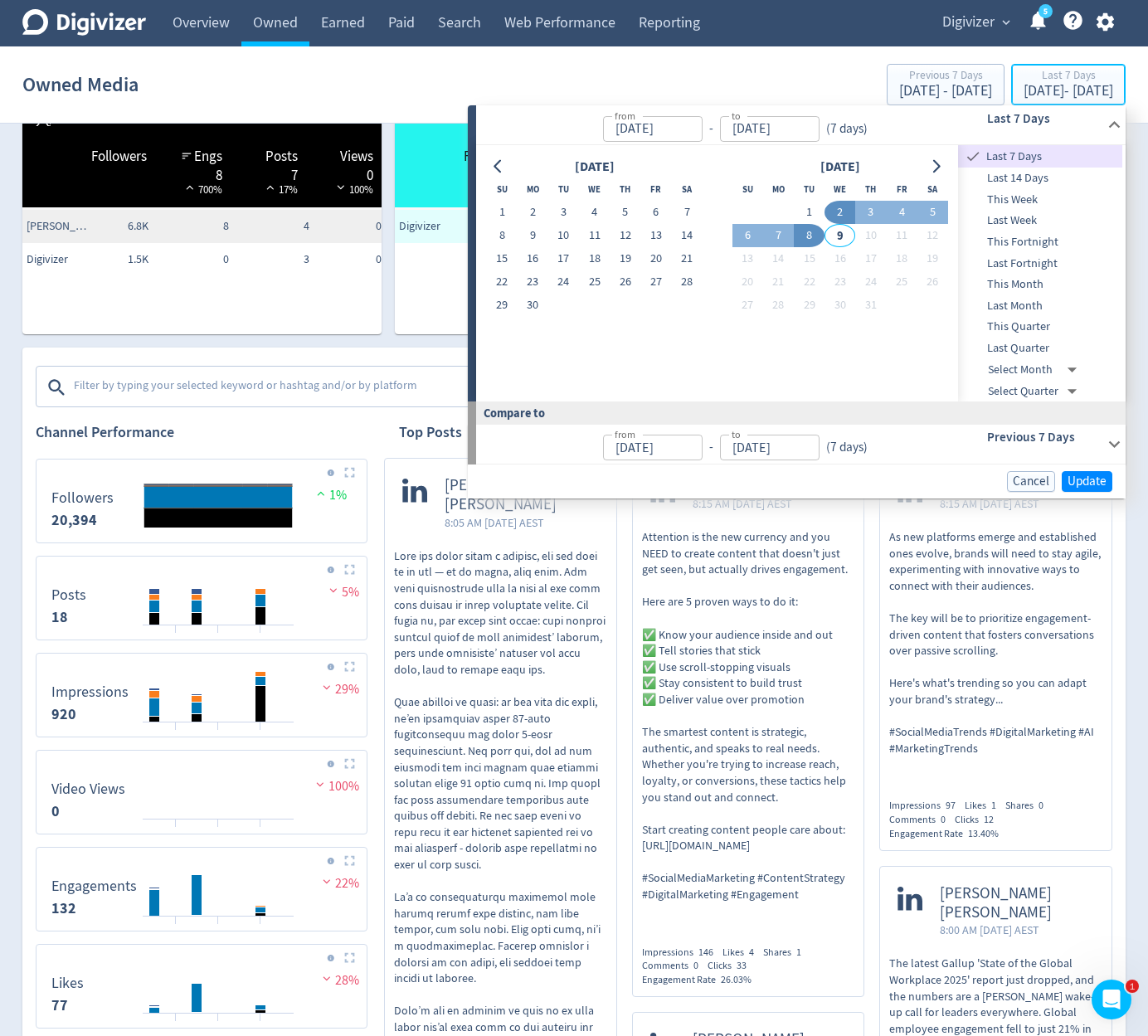 type on "[DATE]" 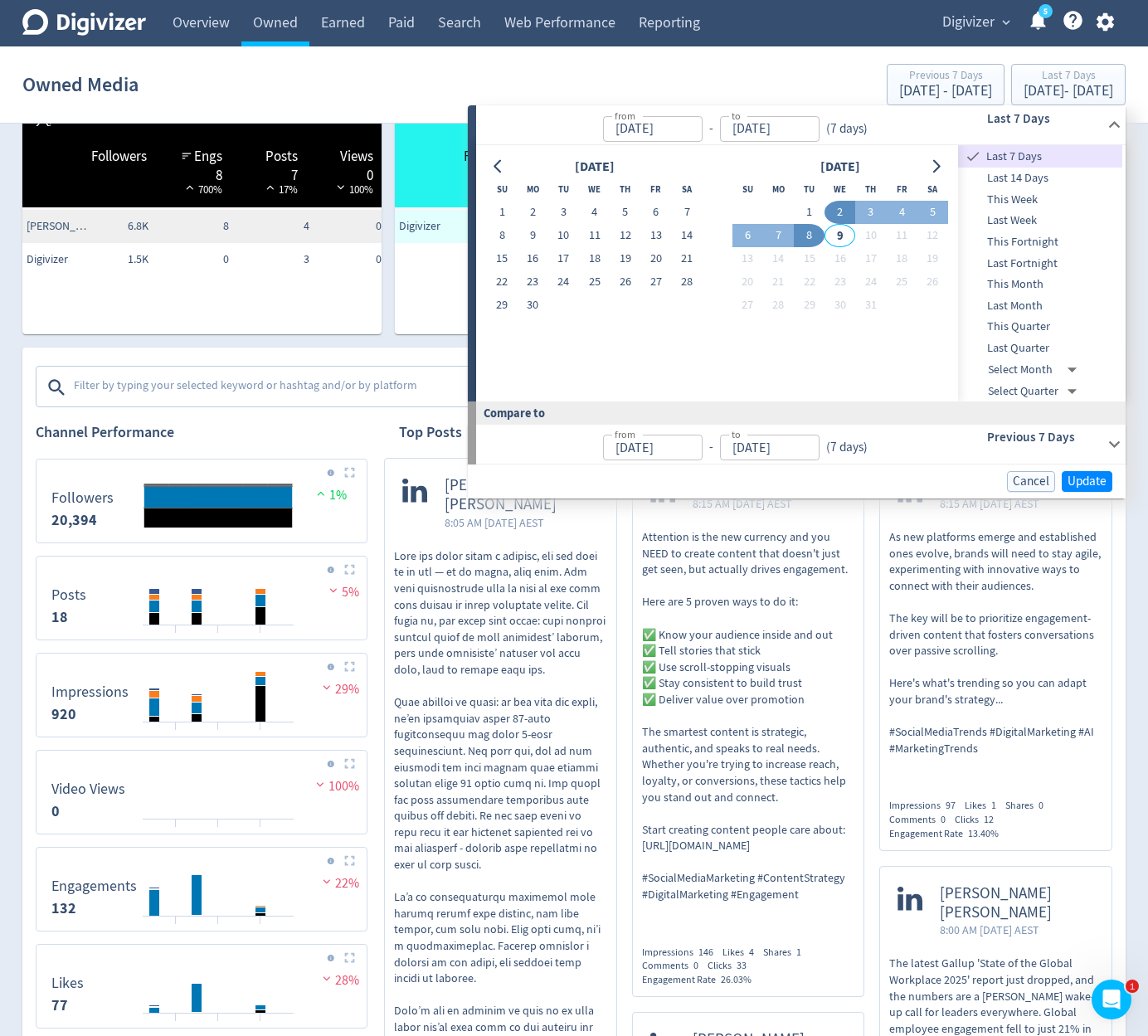 click on "Last Month" at bounding box center (1040, 306) 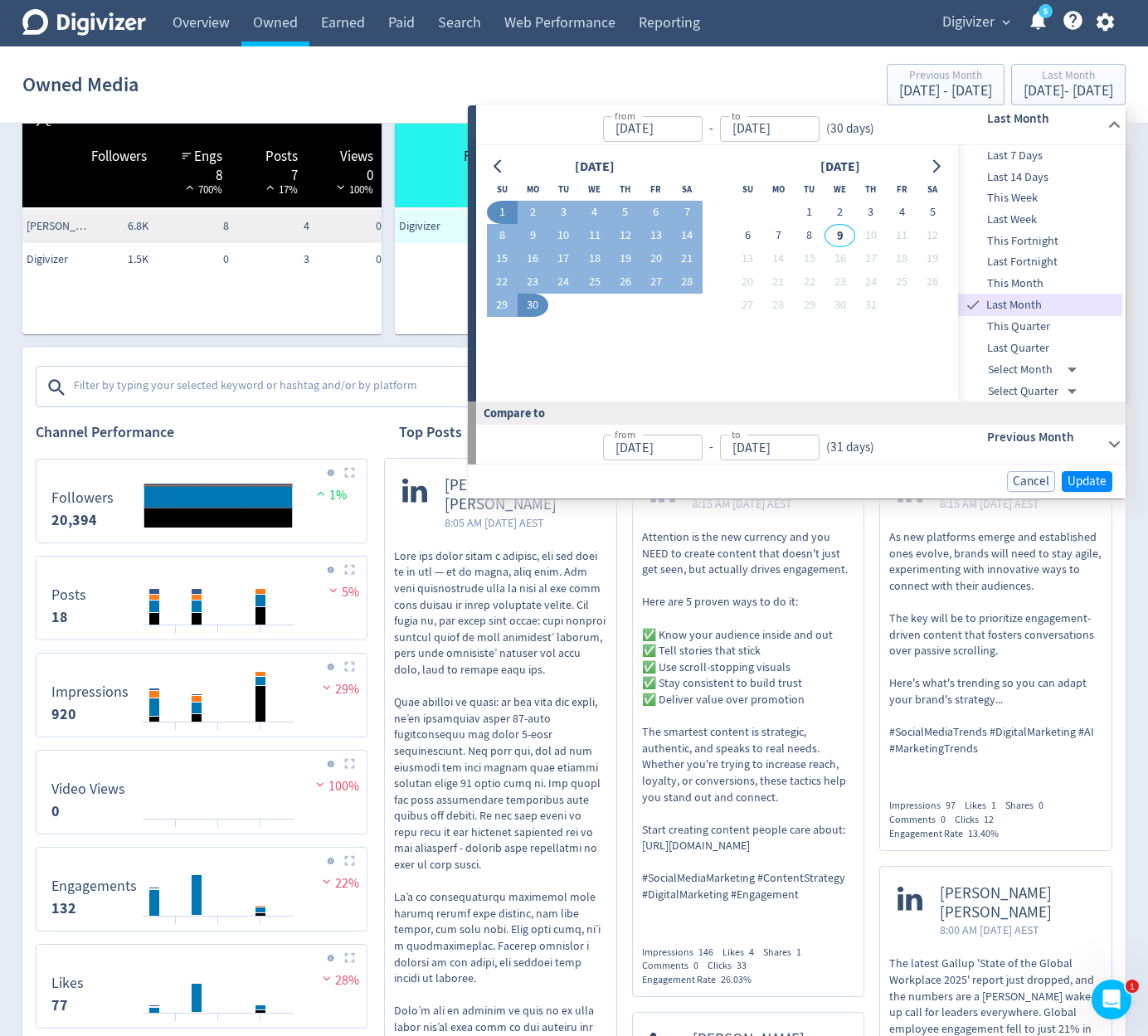type on "Jun 01, 2025" 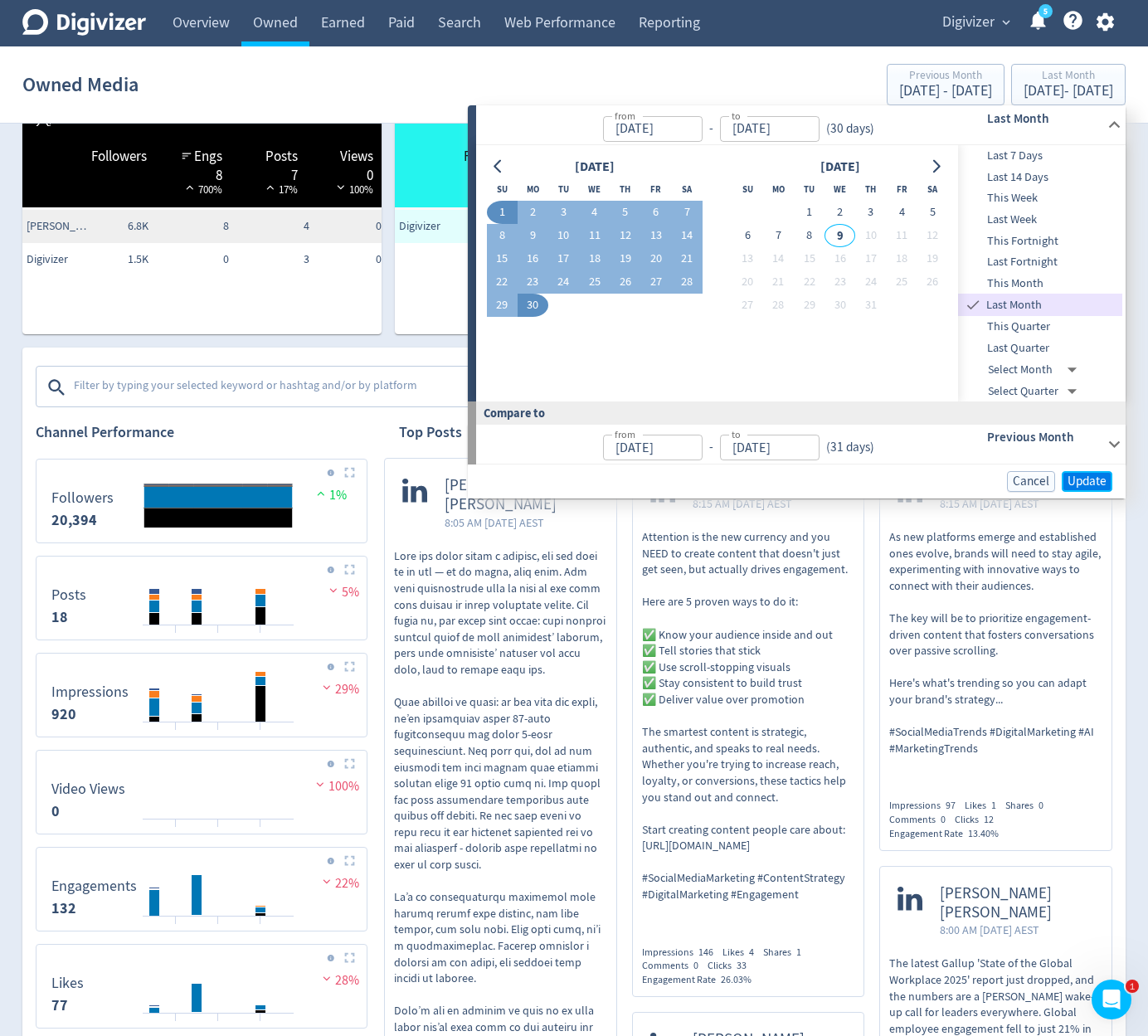 click on "Update" at bounding box center (1087, 481) 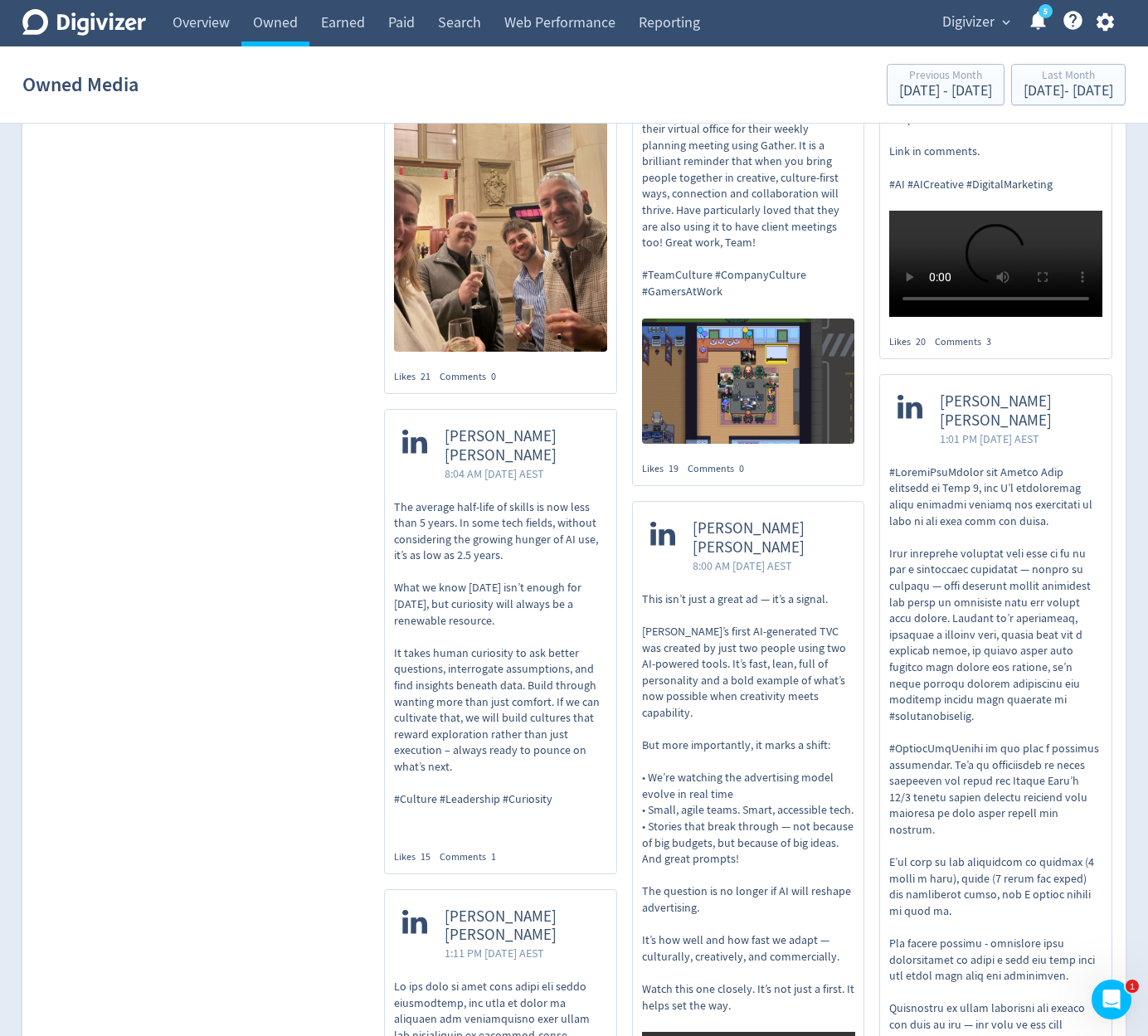 scroll, scrollTop: 3086, scrollLeft: 0, axis: vertical 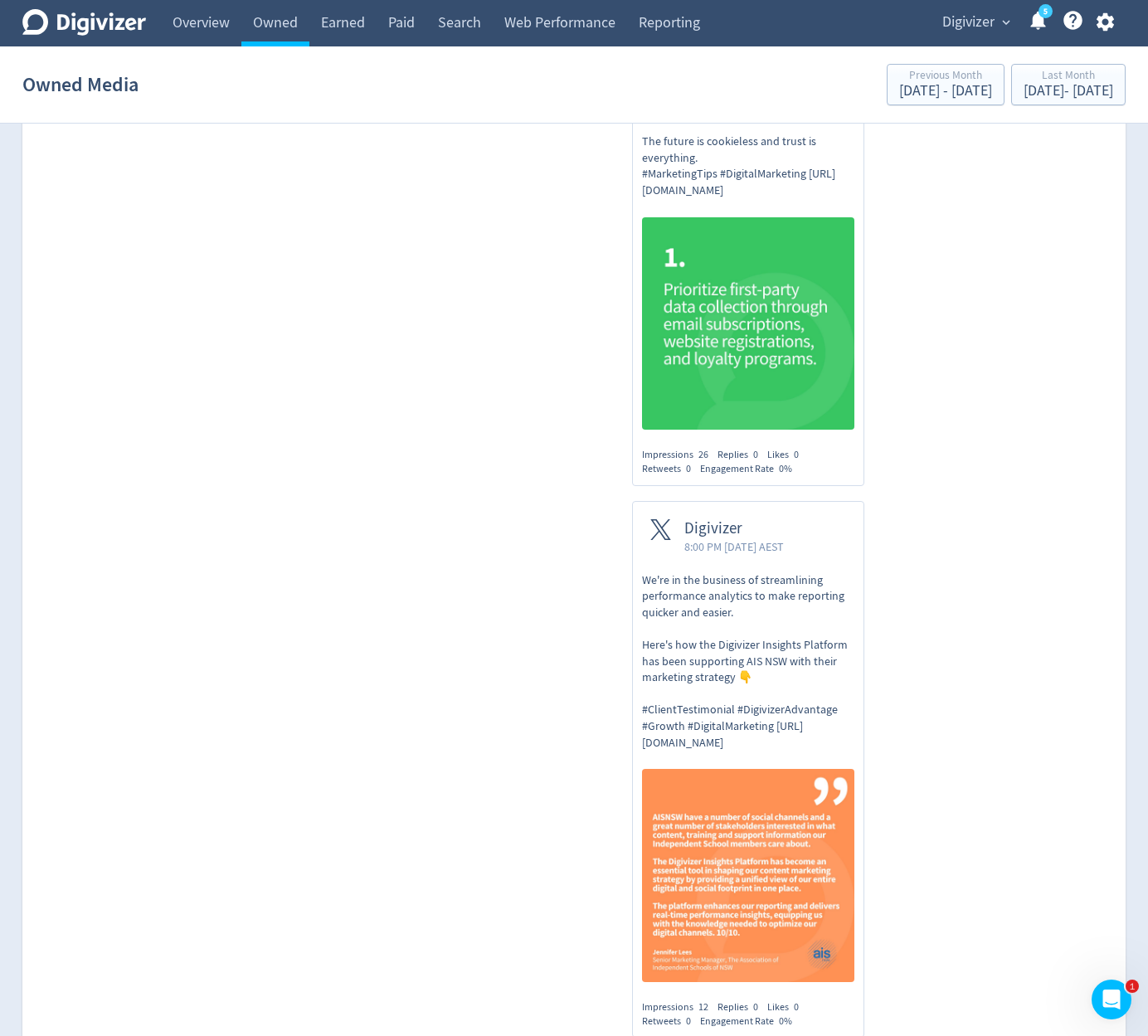 drag, startPoint x: 1034, startPoint y: 958, endPoint x: 996, endPoint y: 757, distance: 204.5605 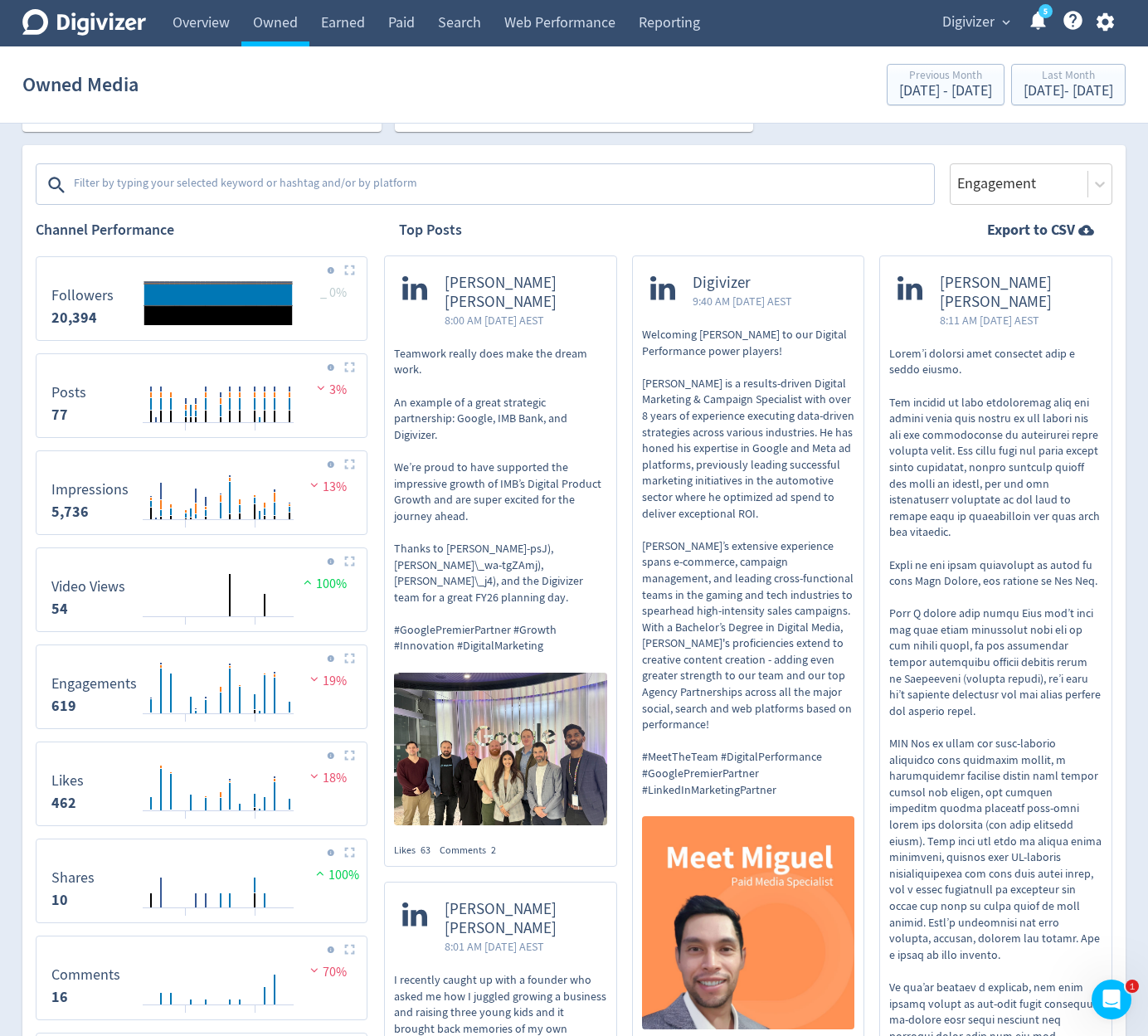 scroll, scrollTop: 178, scrollLeft: 0, axis: vertical 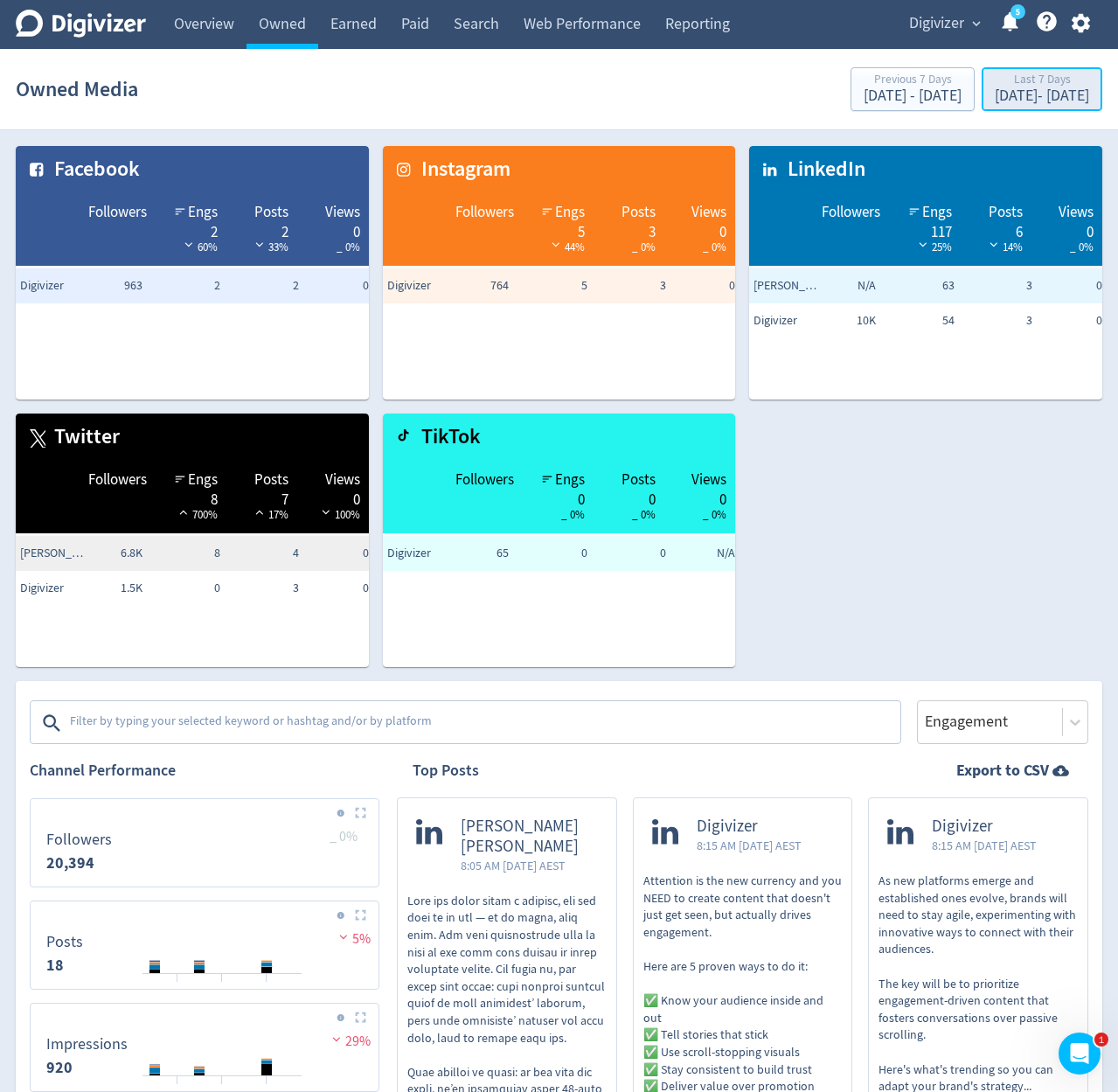 click on "Last 7 Days [DATE]  -   [DATE]" at bounding box center (1042, 89) 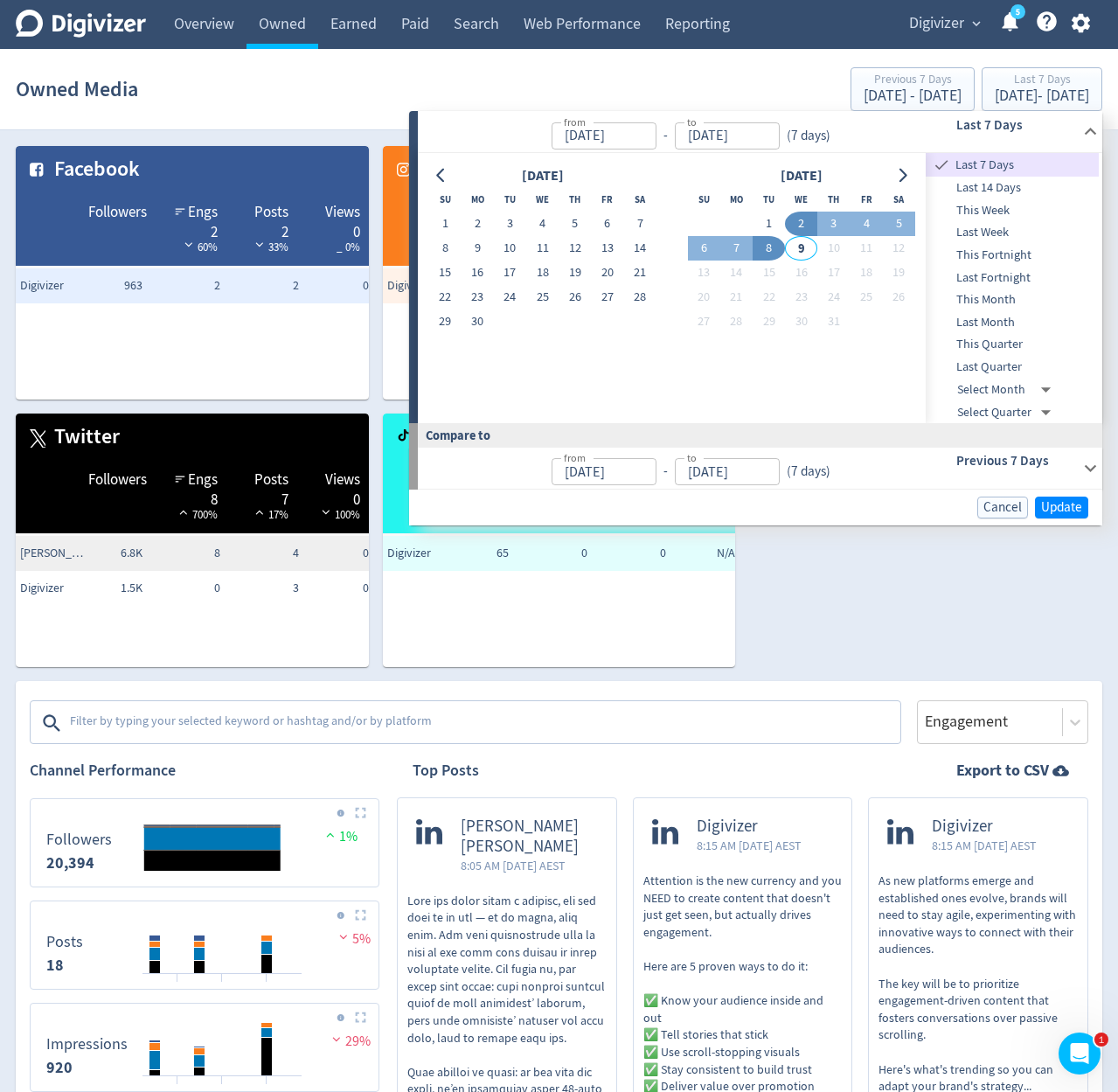 click on "Last Quarter" at bounding box center (1012, 367) 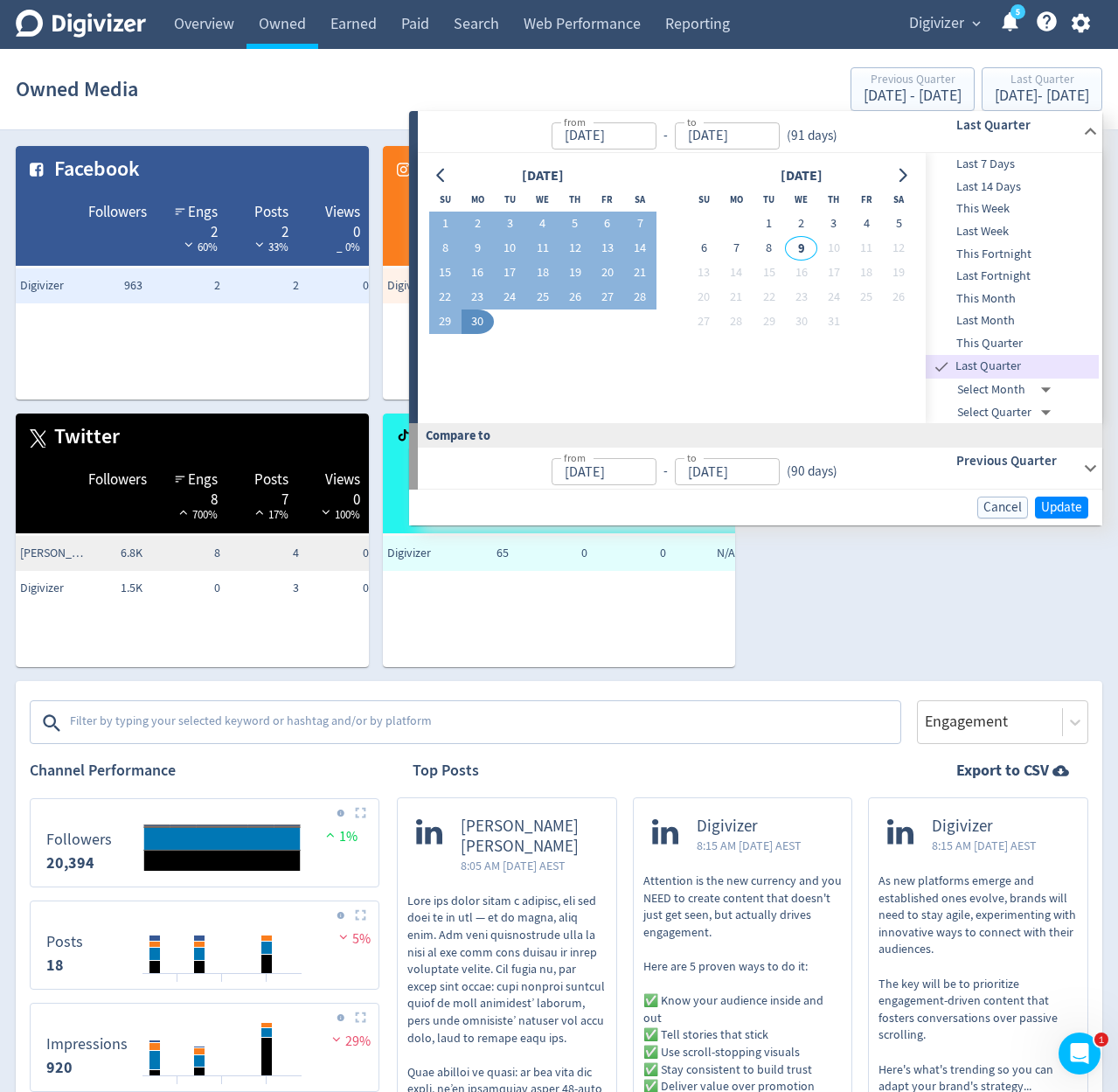 click on "Cancel Update" at bounding box center [755, 507] 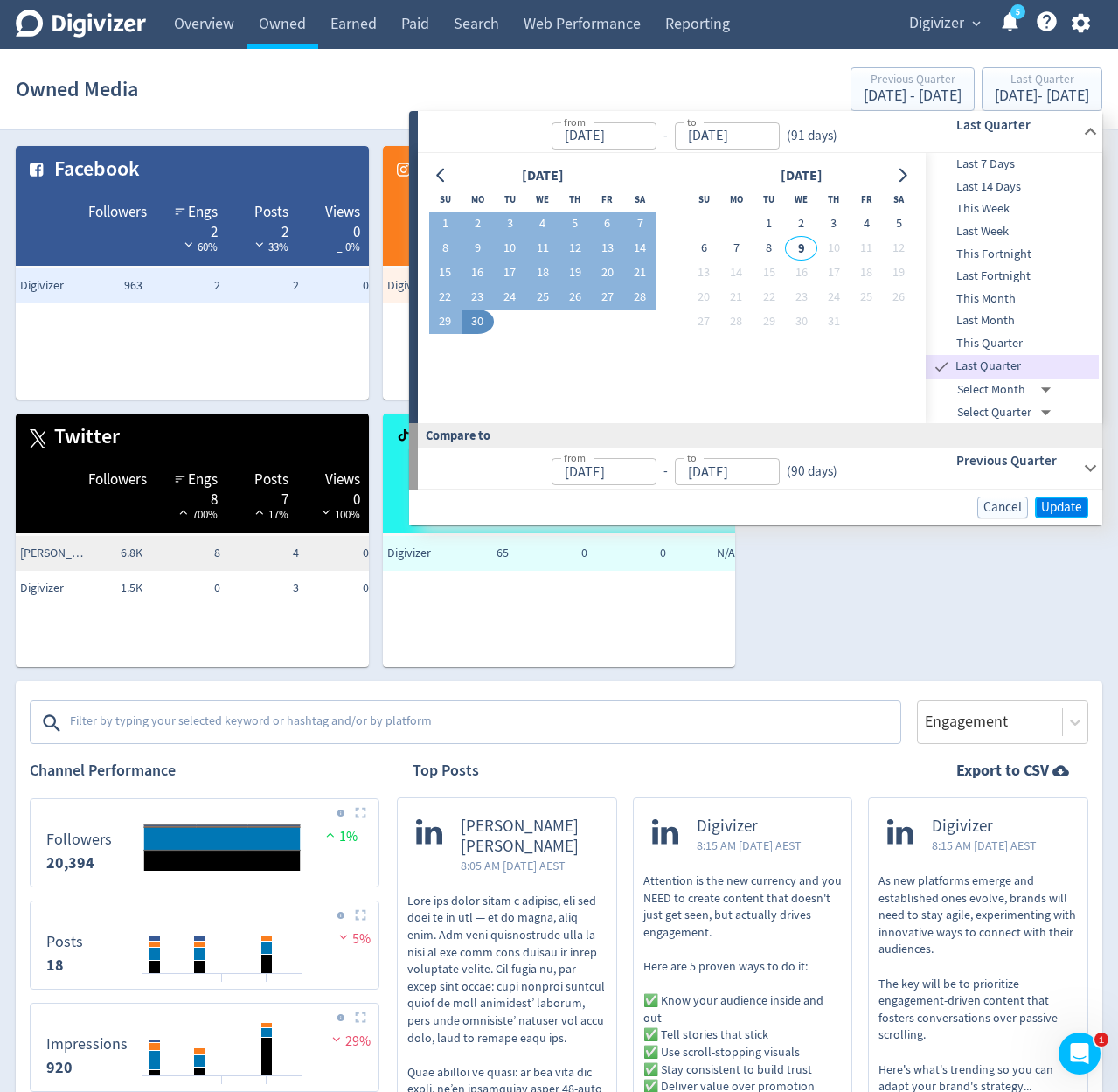 click on "Update" at bounding box center (1061, 507) 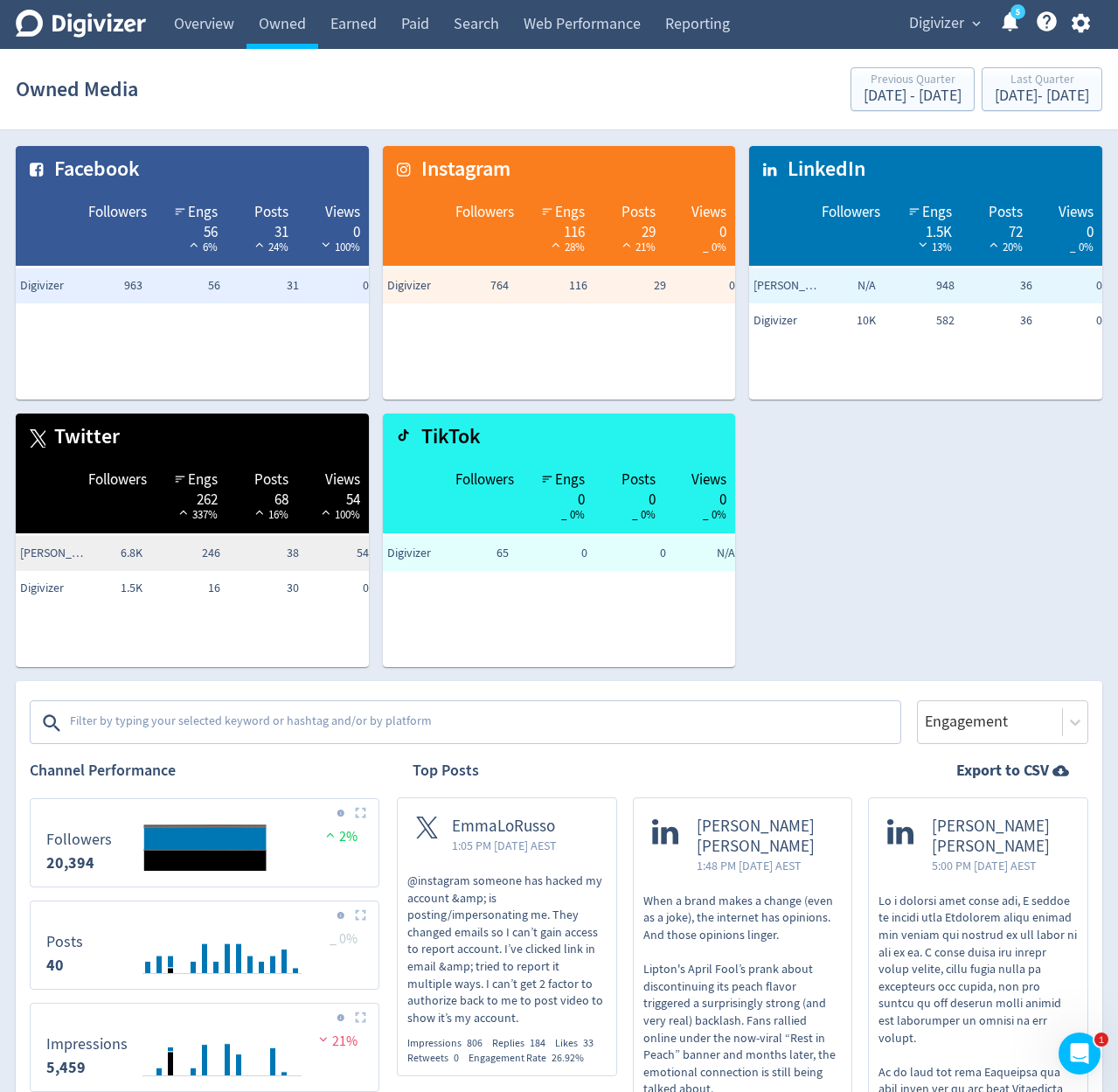 click on "Facebook Followers Engs 56 6% Posts 31 24% Views 0 100% Digivizer 963 56 31 0 Instagram Followers Engs 116 28% Posts 29 21% Views 0  _ 0% Digivizer 764 116 29 0 LinkedIn Followers Engs 1.5K 13% Posts 72 20% Views 0  _ 0% Emma Lo Russo N/A 948 36 0 Digivizer 10K 582 36 0 Twitter Followers Engs 262 337% Posts 68 16% Views 54 100% Emma Lo Russo 6.8K 246 38 54 Digivizer 1.5K 16 30 0 TikTok Followers Engs 0  _ 0% Posts 0  _ 0% Views 0  _ 0% Digivizer 65 0 0 N/A" at bounding box center [552, 400] 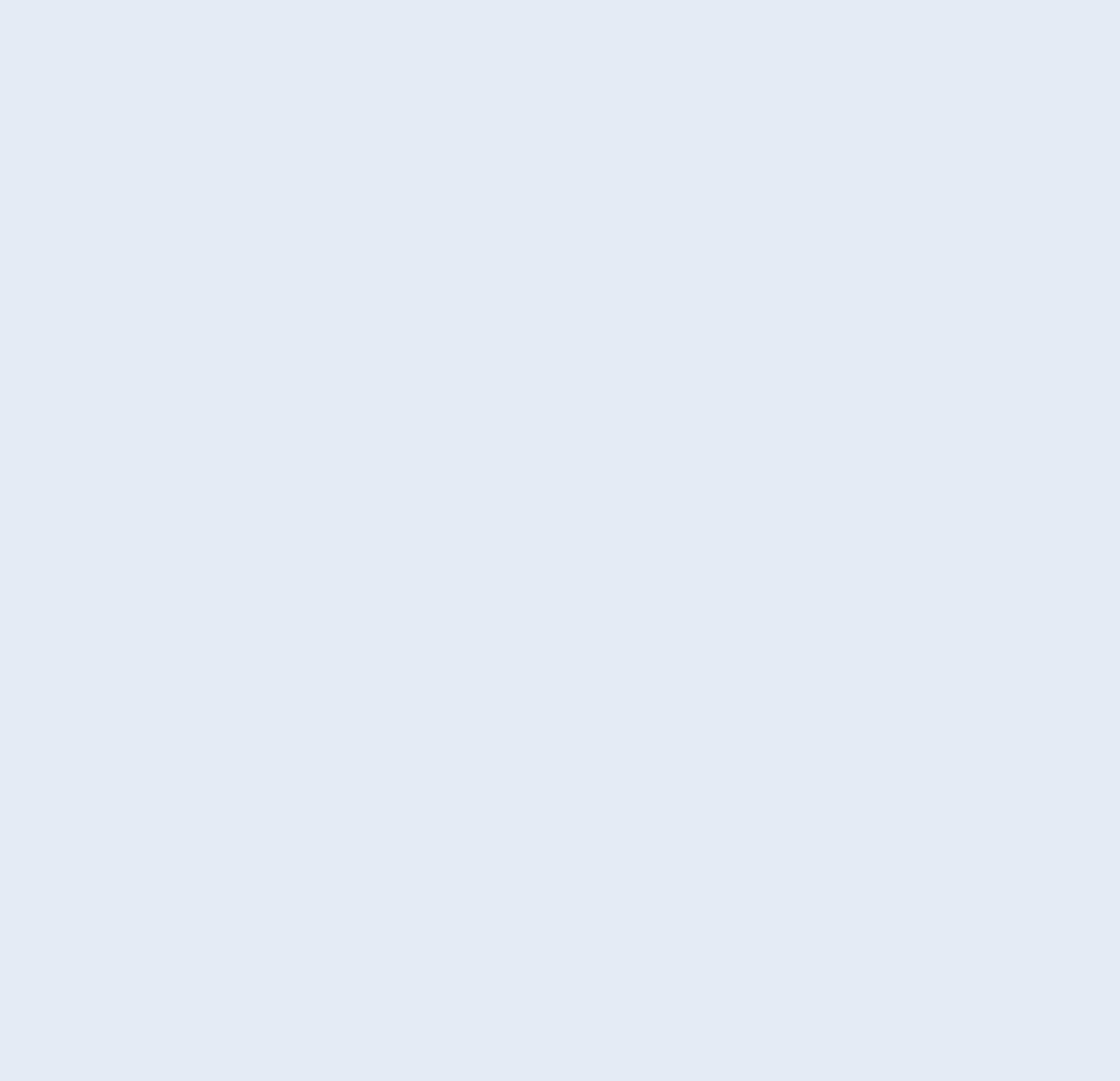 scroll, scrollTop: 0, scrollLeft: 0, axis: both 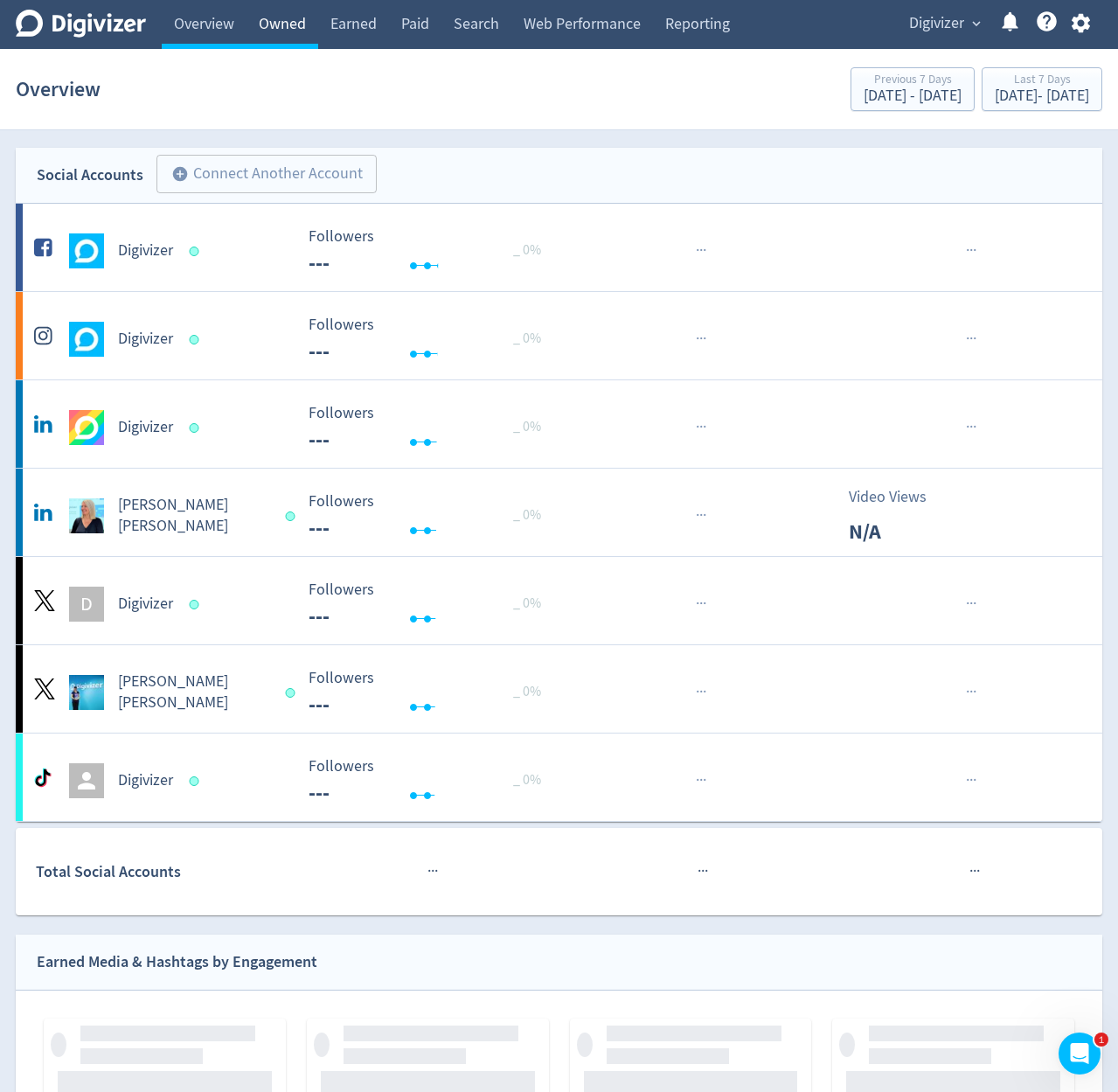 click on "Owned" at bounding box center (282, 24) 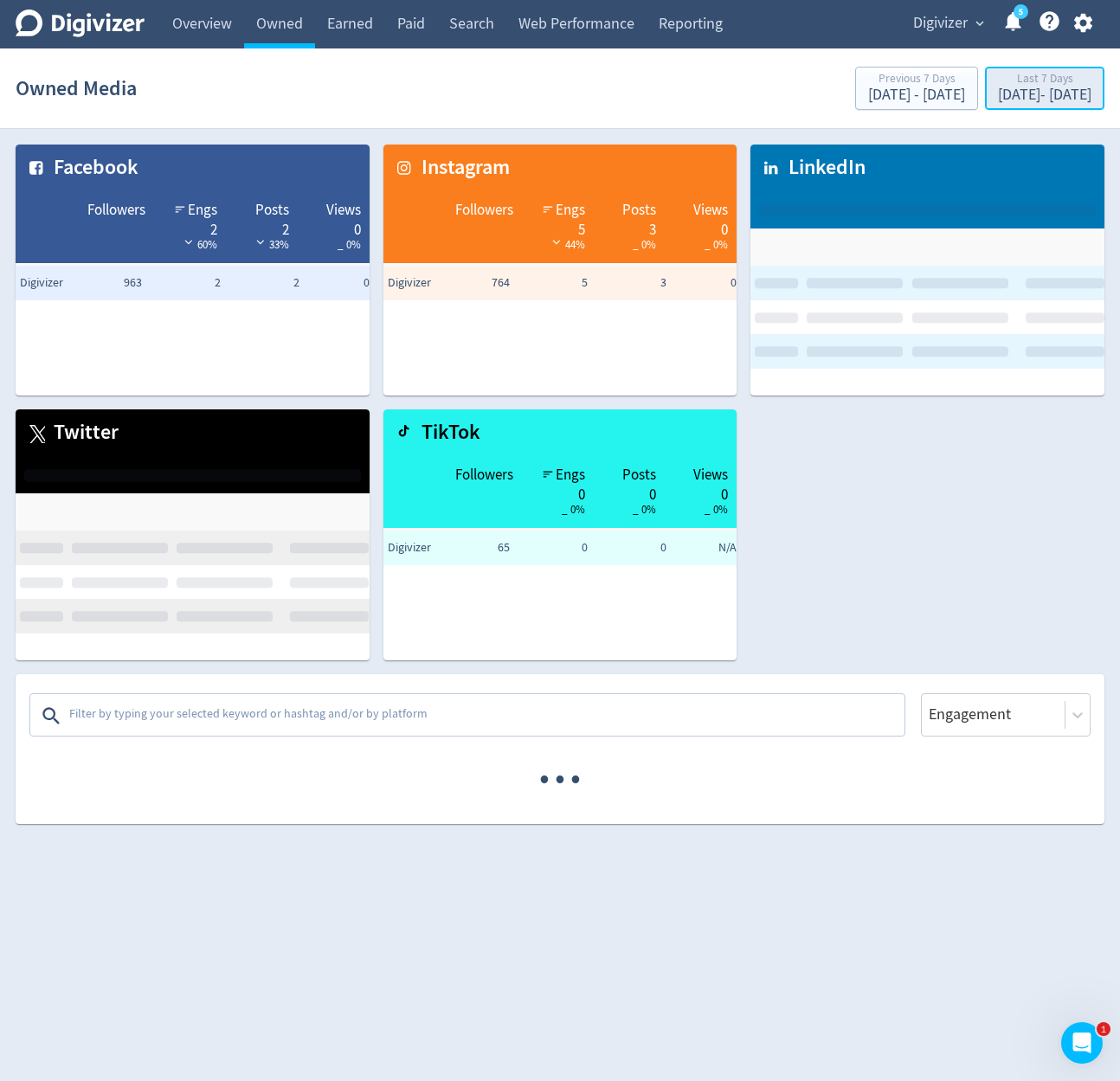 click on "[DATE]  -   [DATE]" at bounding box center (1045, 95) 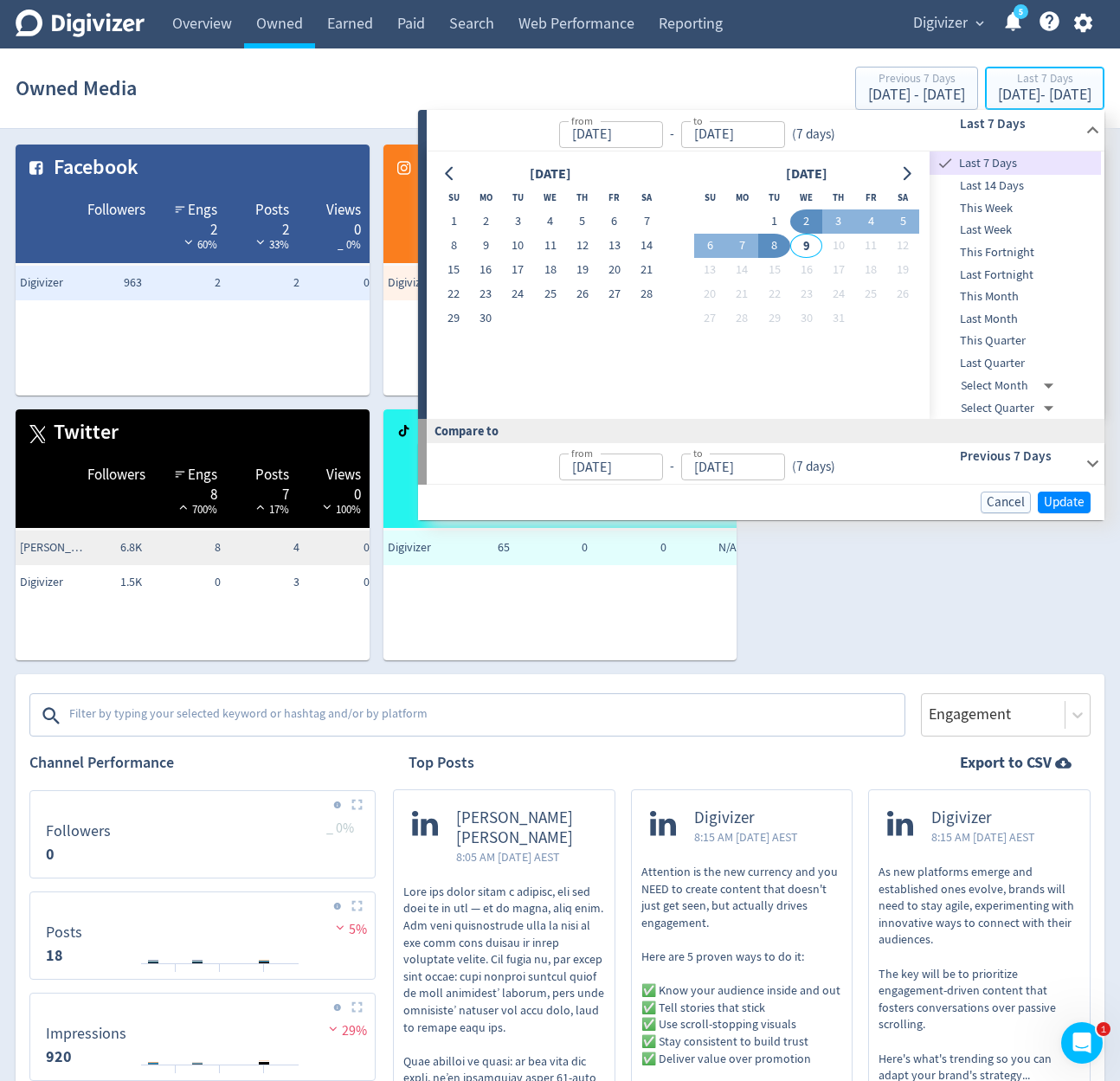 type on "[DATE]" 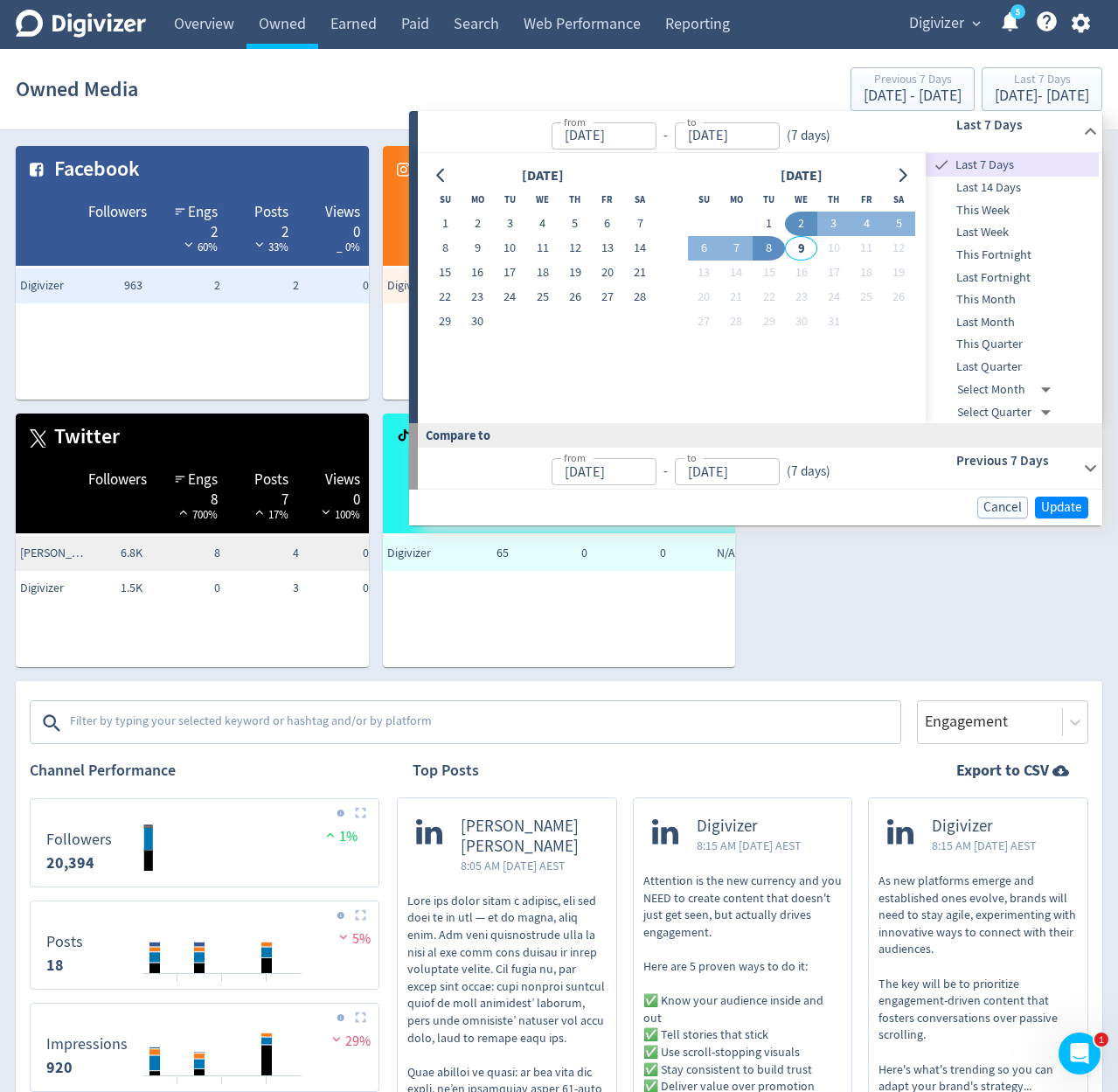 click on "Last Quarter" at bounding box center [1012, 367] 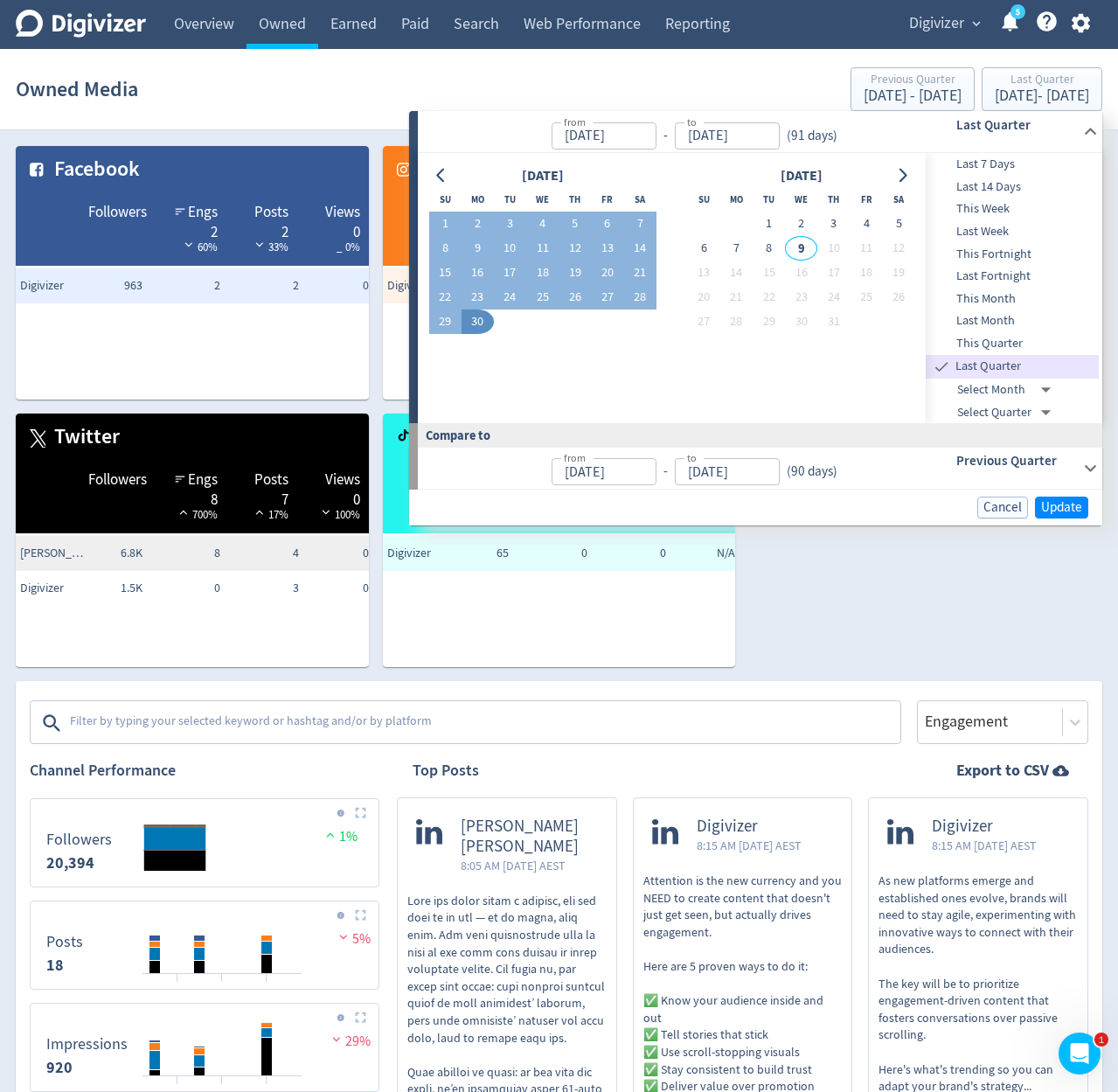 type on "[DATE]" 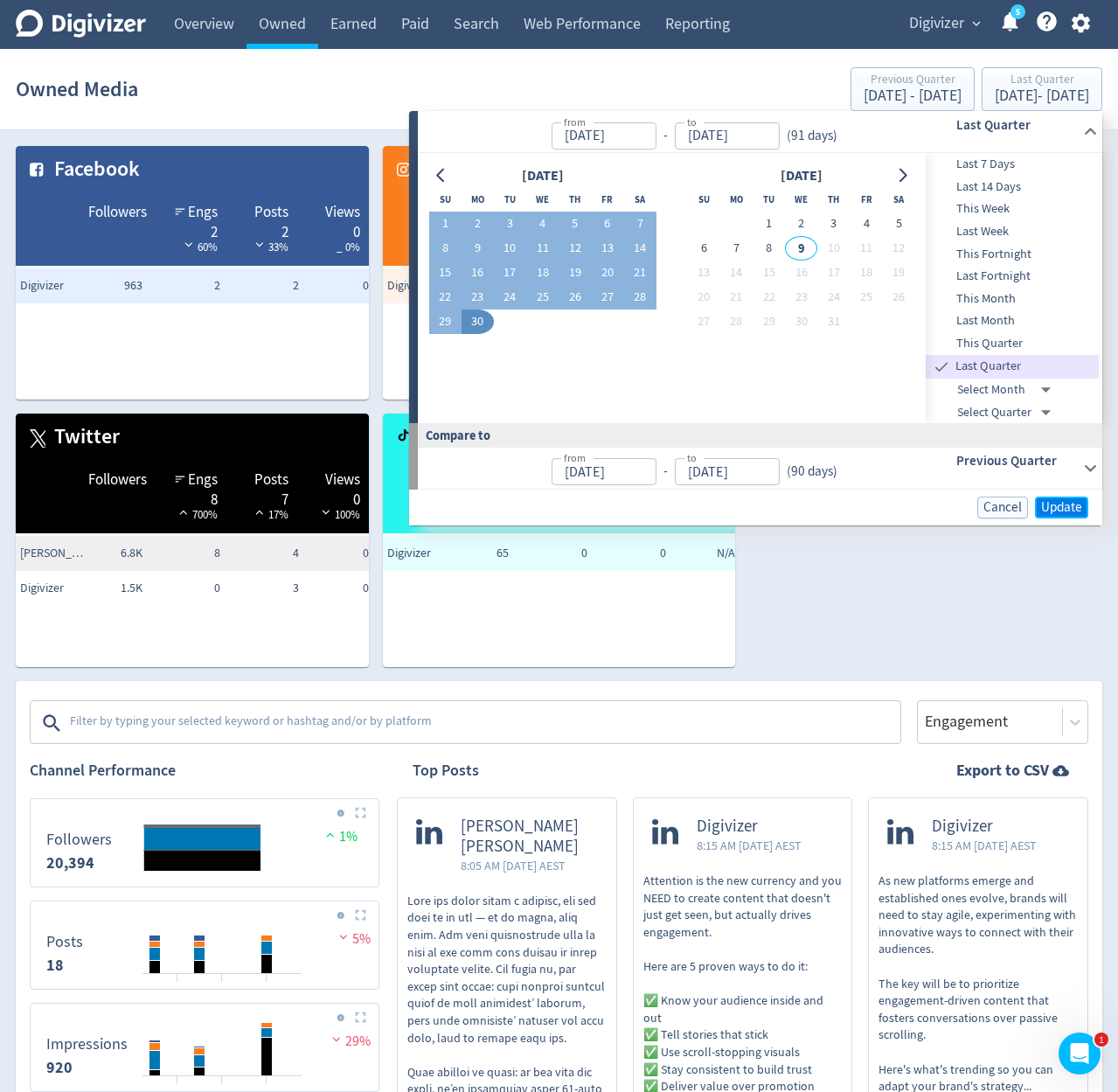 click on "Update" at bounding box center (1061, 507) 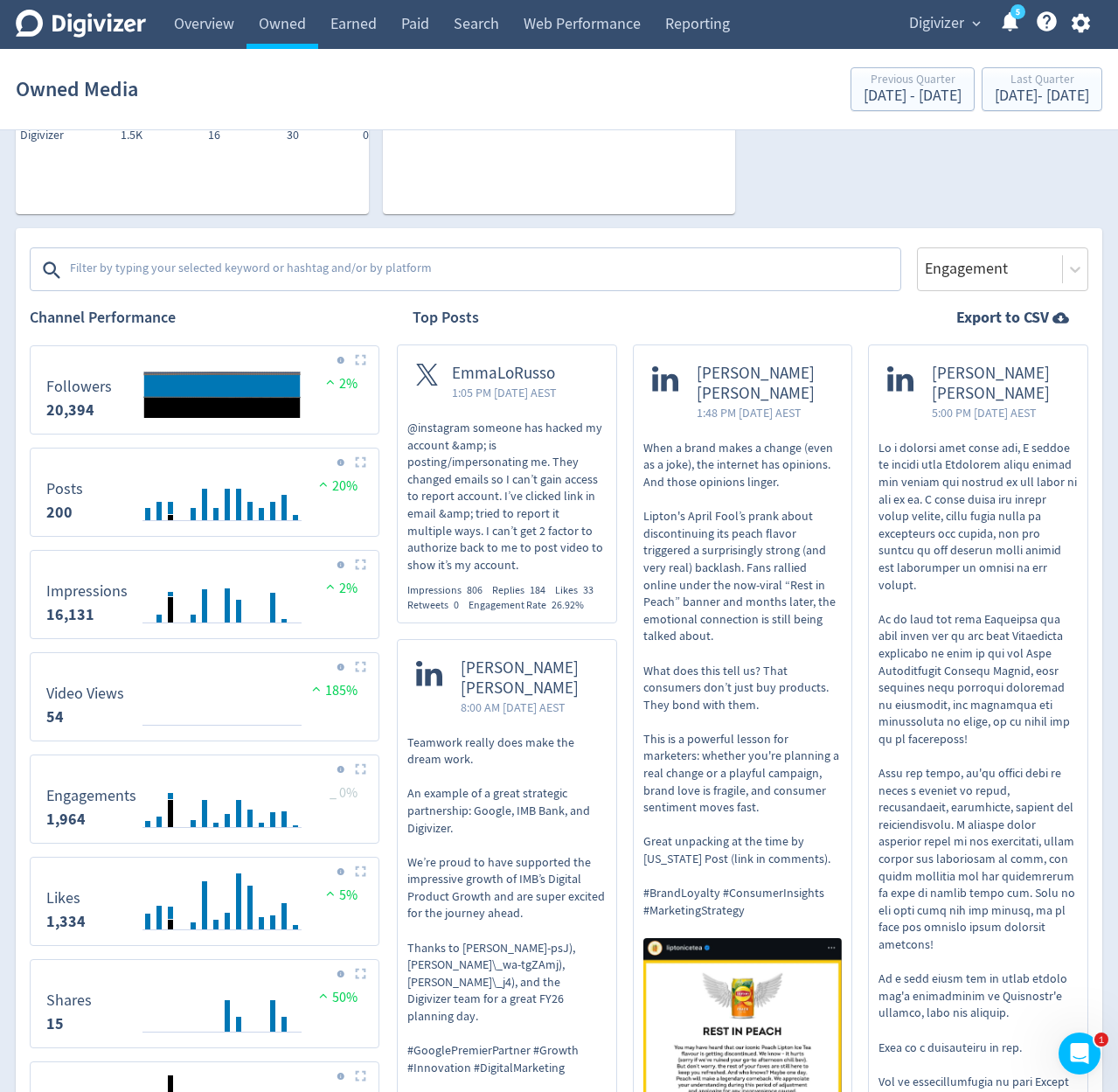 scroll, scrollTop: 525, scrollLeft: 0, axis: vertical 